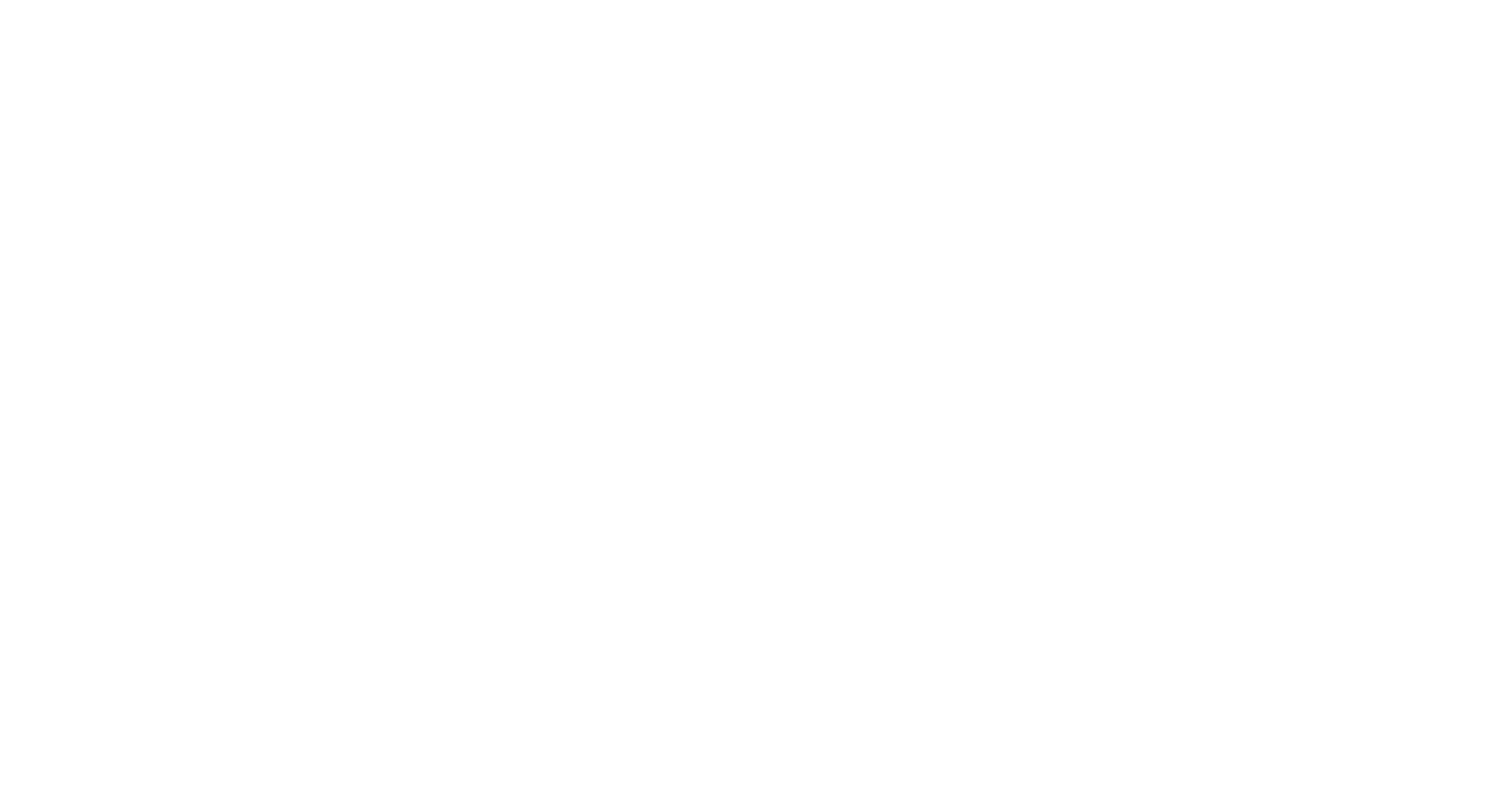 scroll, scrollTop: 0, scrollLeft: 0, axis: both 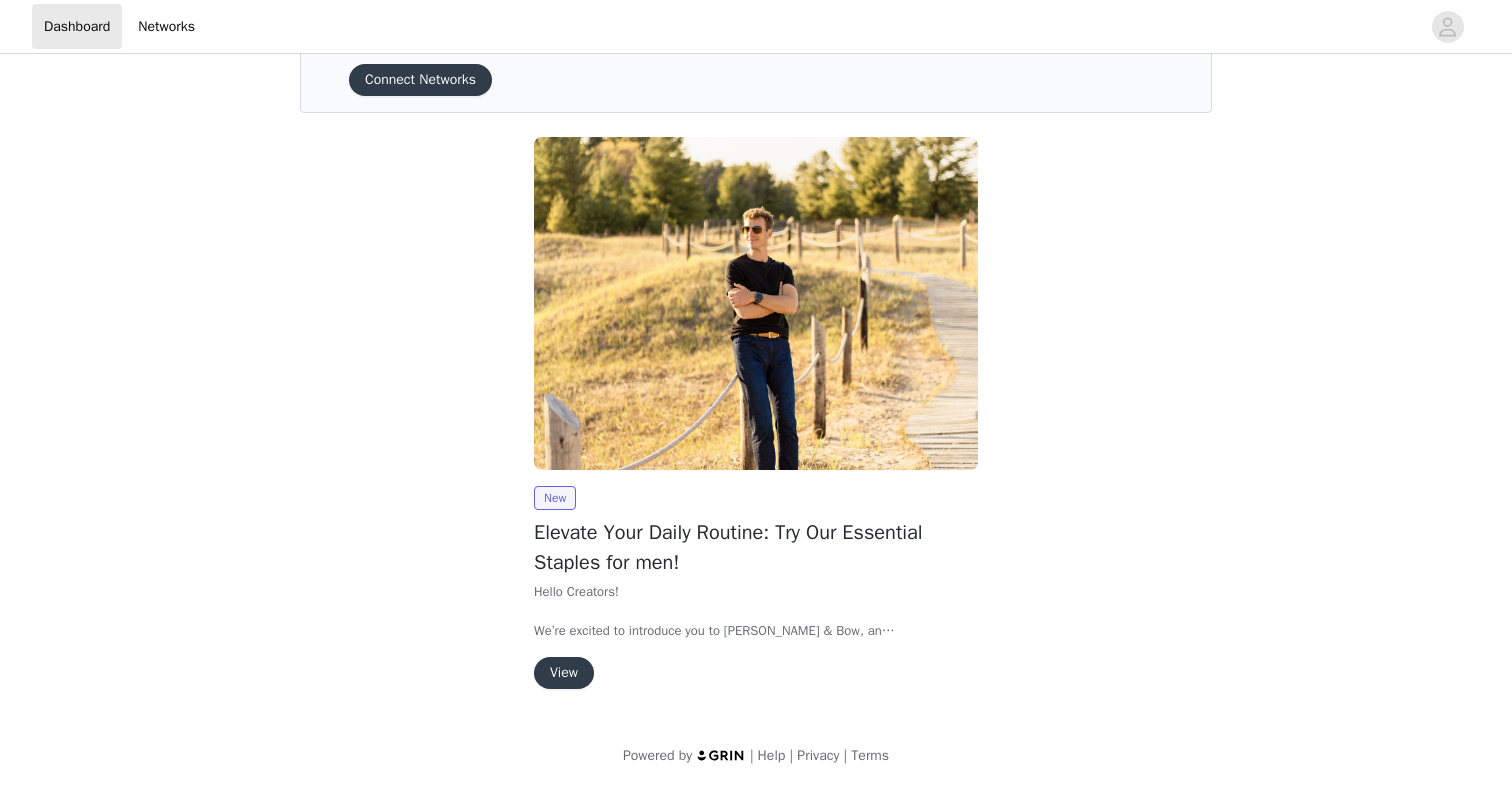 click on "View" at bounding box center [564, 673] 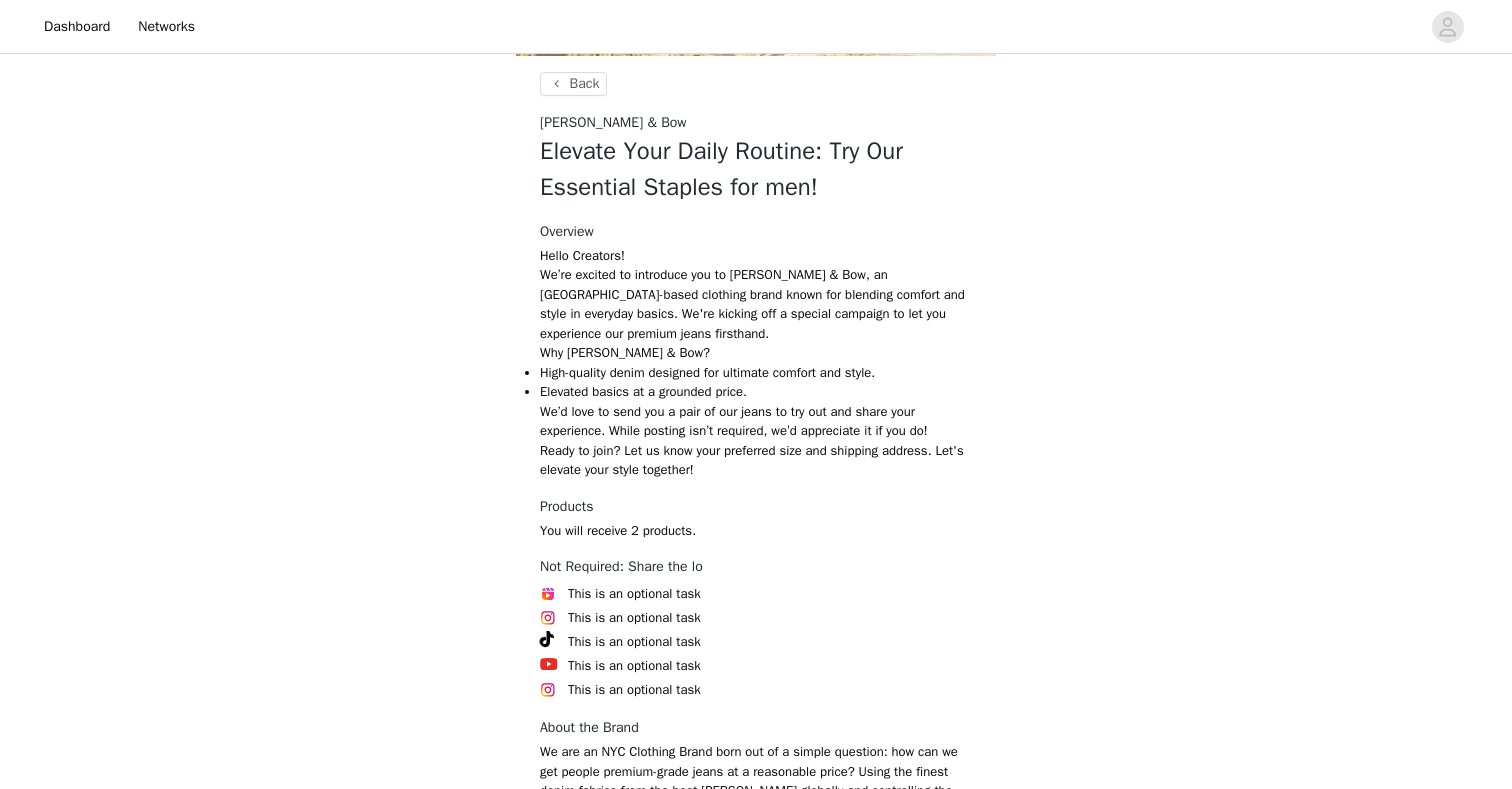 scroll, scrollTop: 967, scrollLeft: 0, axis: vertical 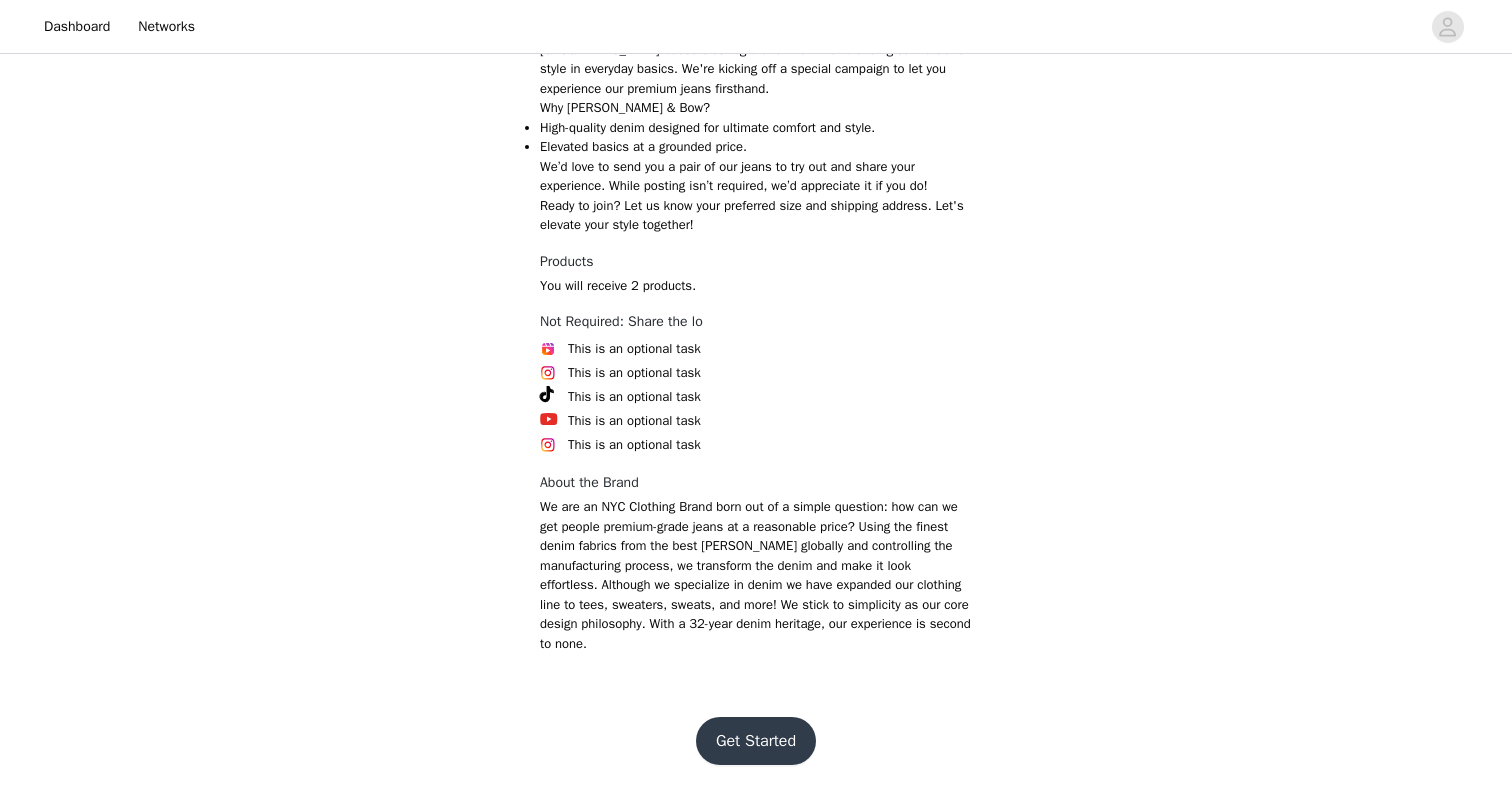 click on "Get Started" at bounding box center (756, 741) 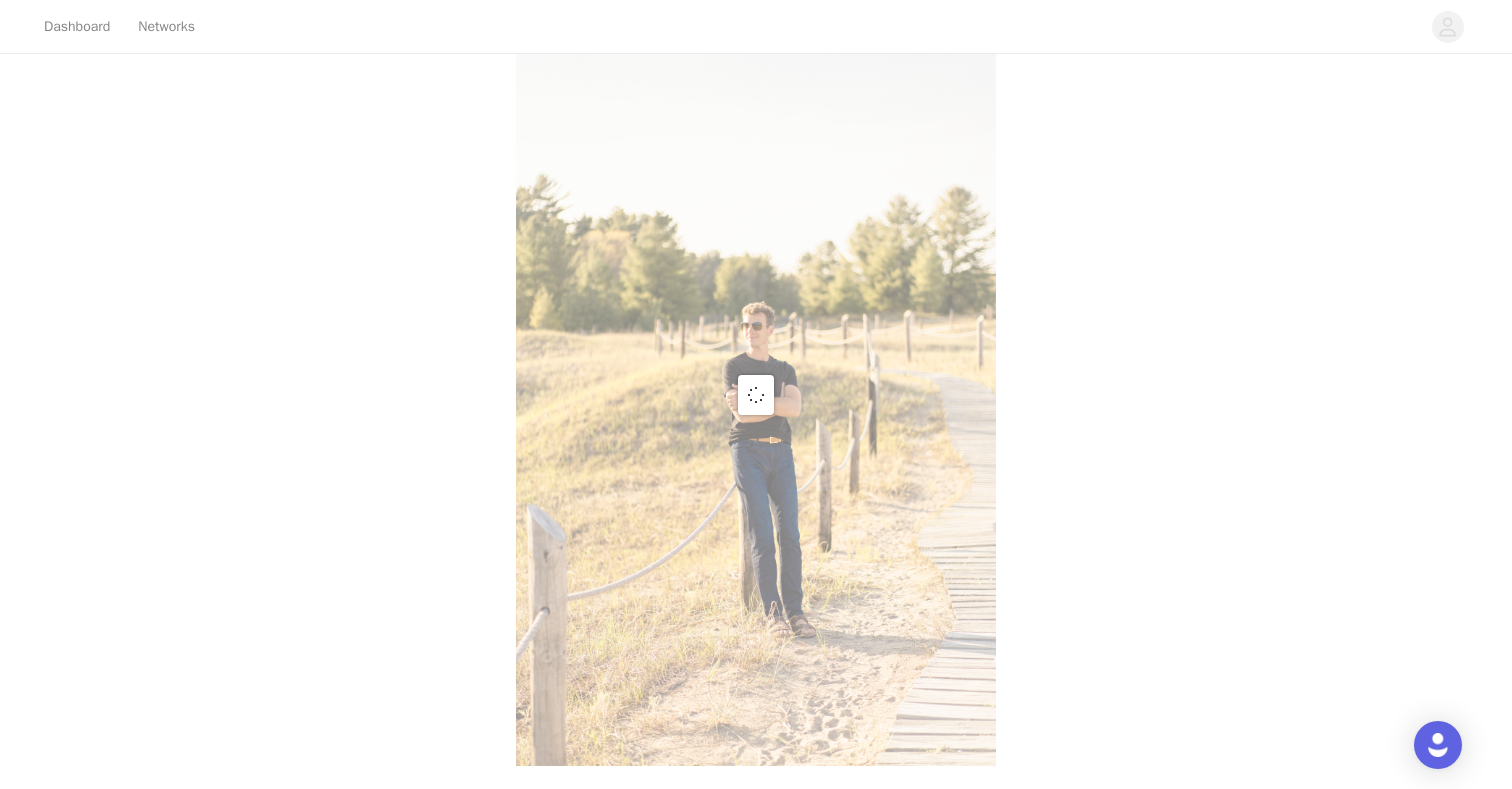 scroll, scrollTop: 635, scrollLeft: 0, axis: vertical 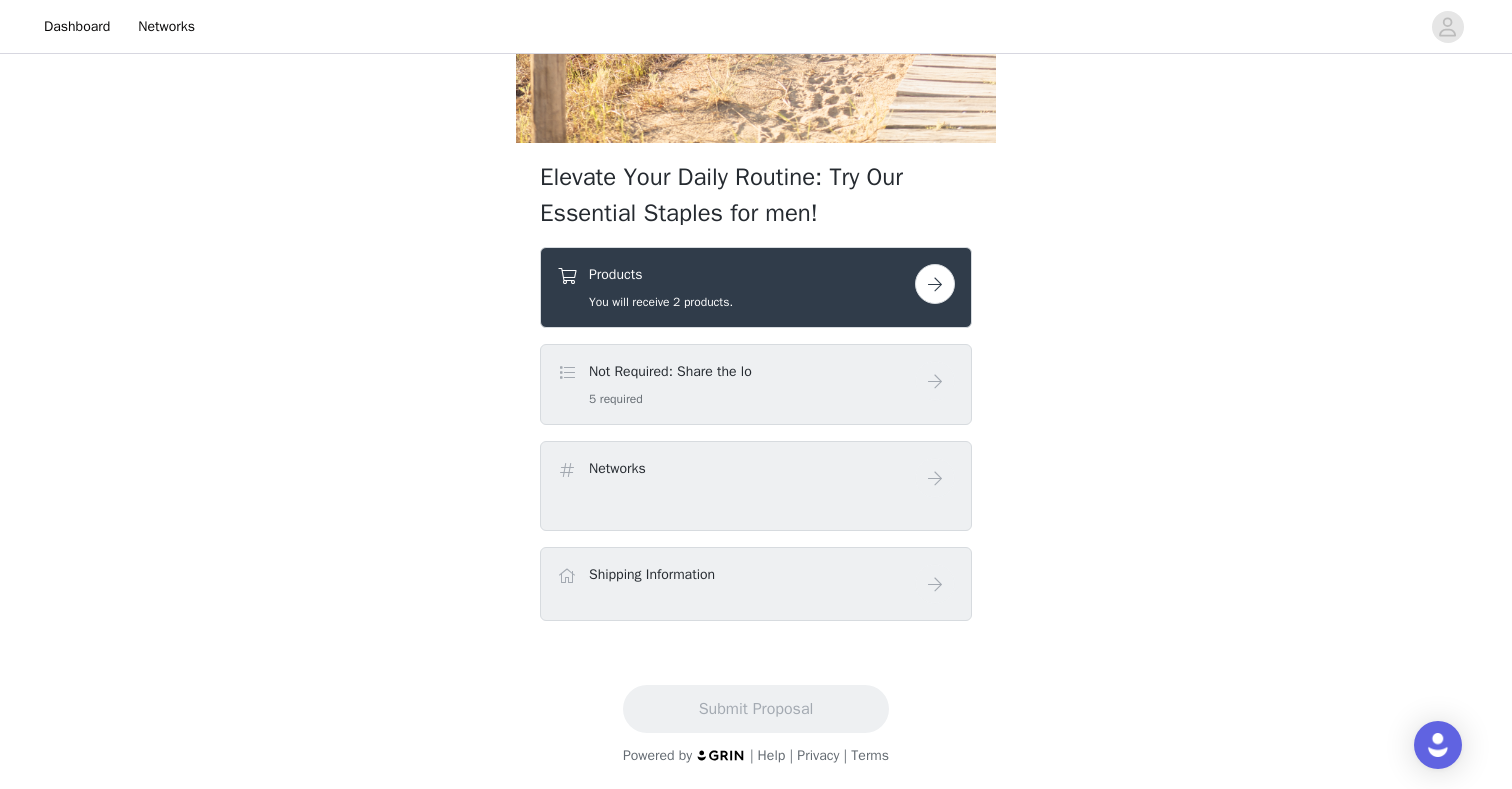 click at bounding box center [935, 284] 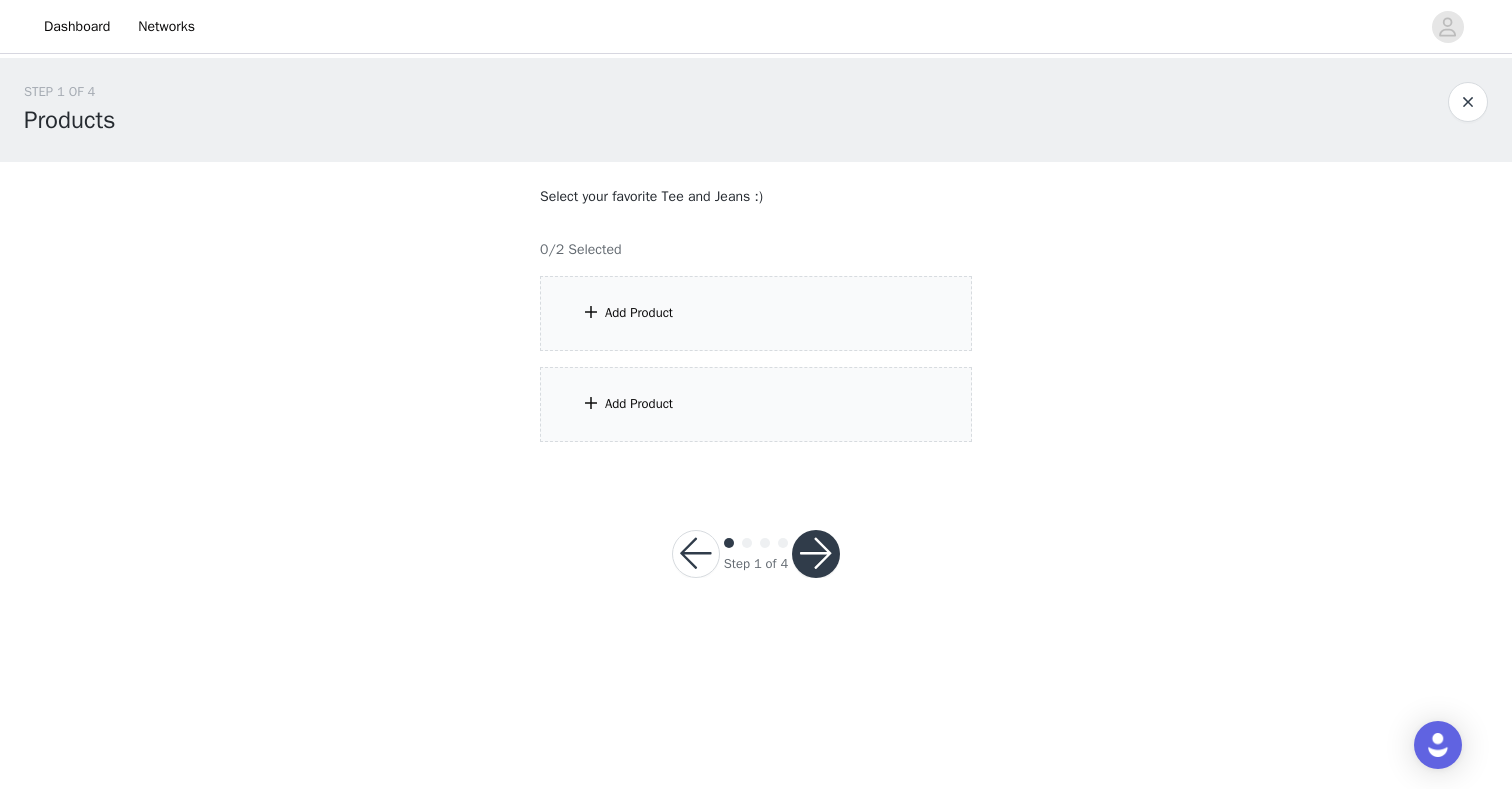 click on "Add Product" at bounding box center [756, 313] 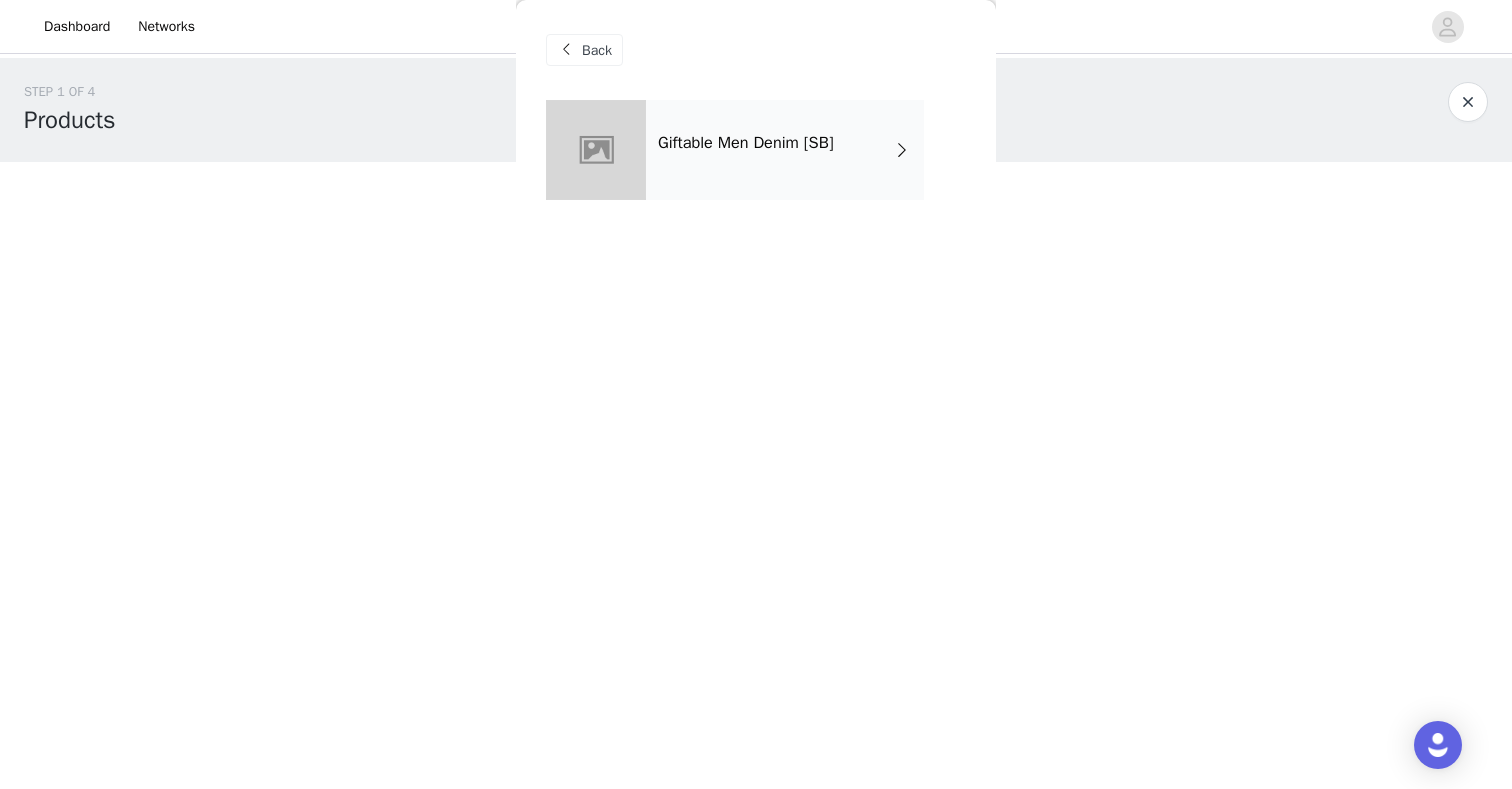 click on "Giftable Men Denim [SB]" at bounding box center [746, 143] 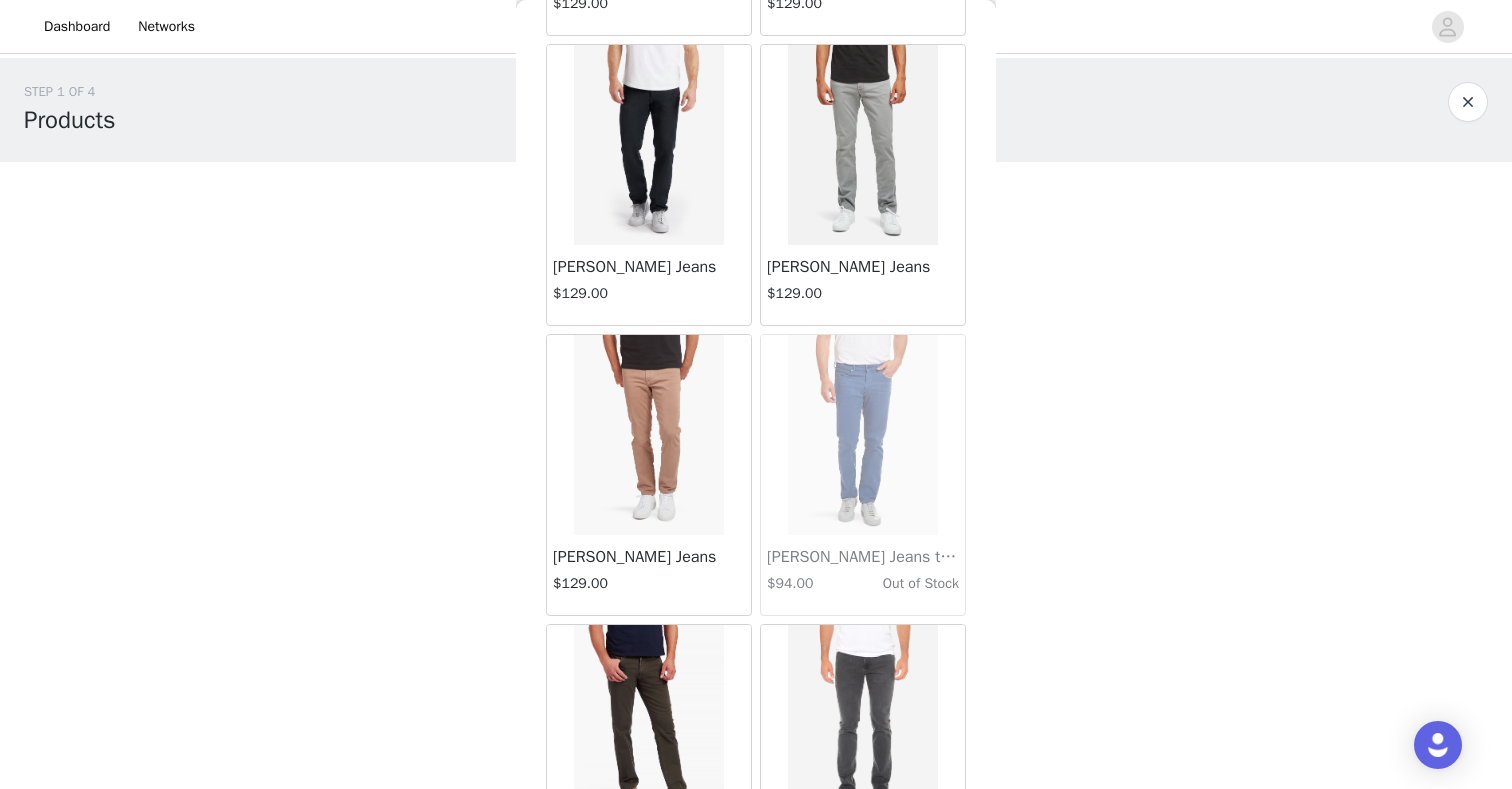scroll, scrollTop: 2271, scrollLeft: 0, axis: vertical 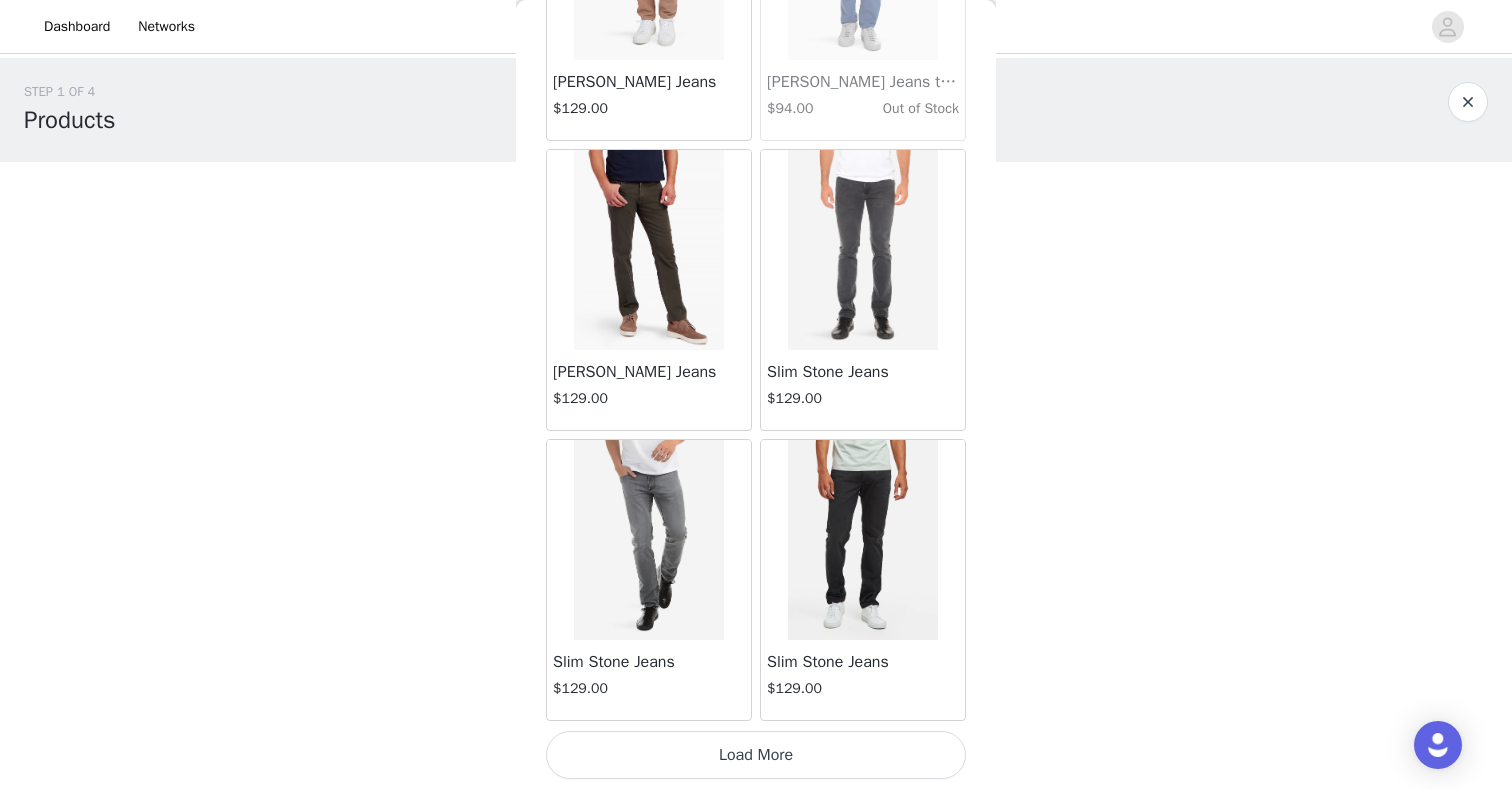 click on "Load More" at bounding box center (756, 755) 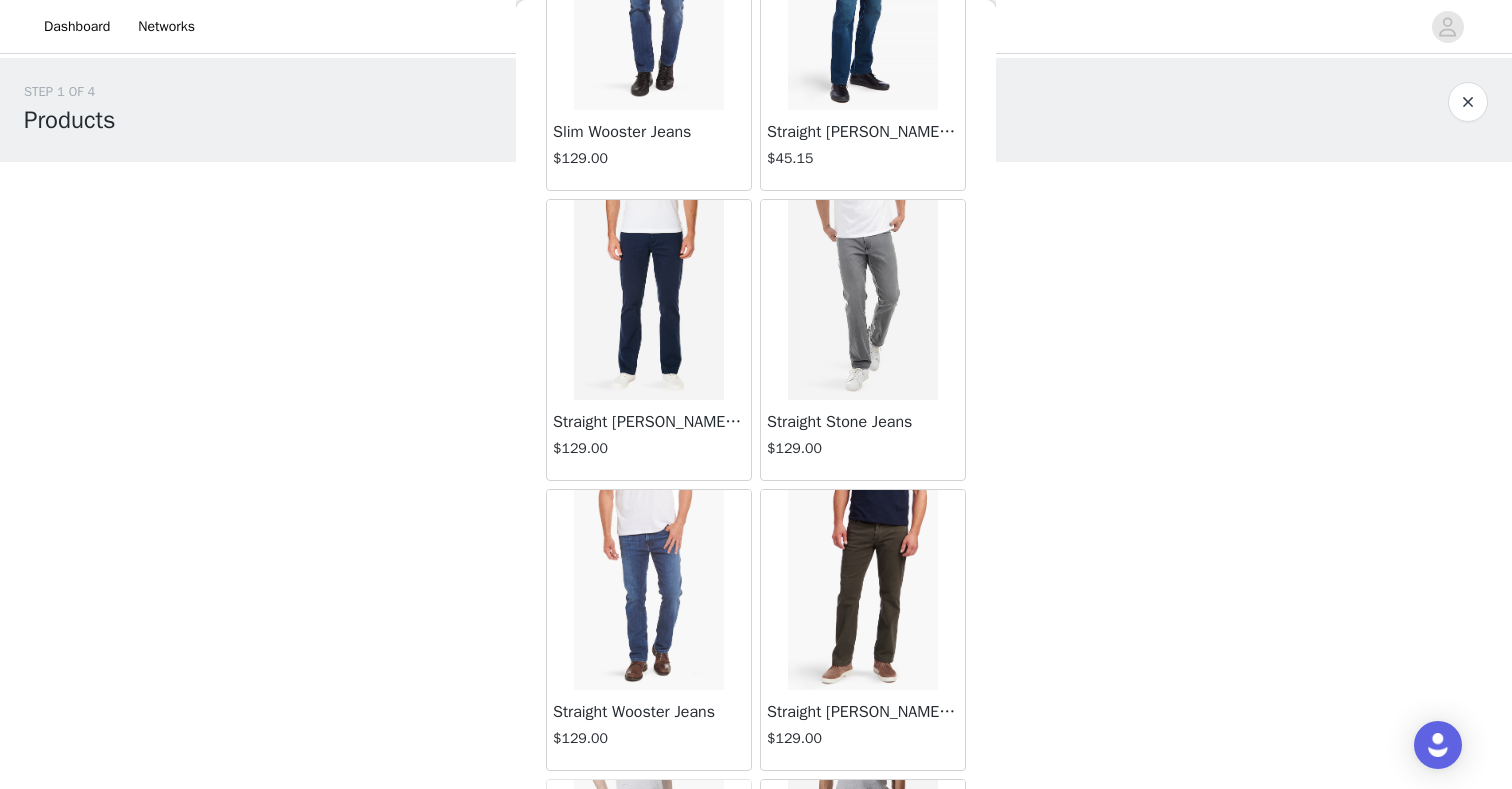 scroll, scrollTop: 3378, scrollLeft: 0, axis: vertical 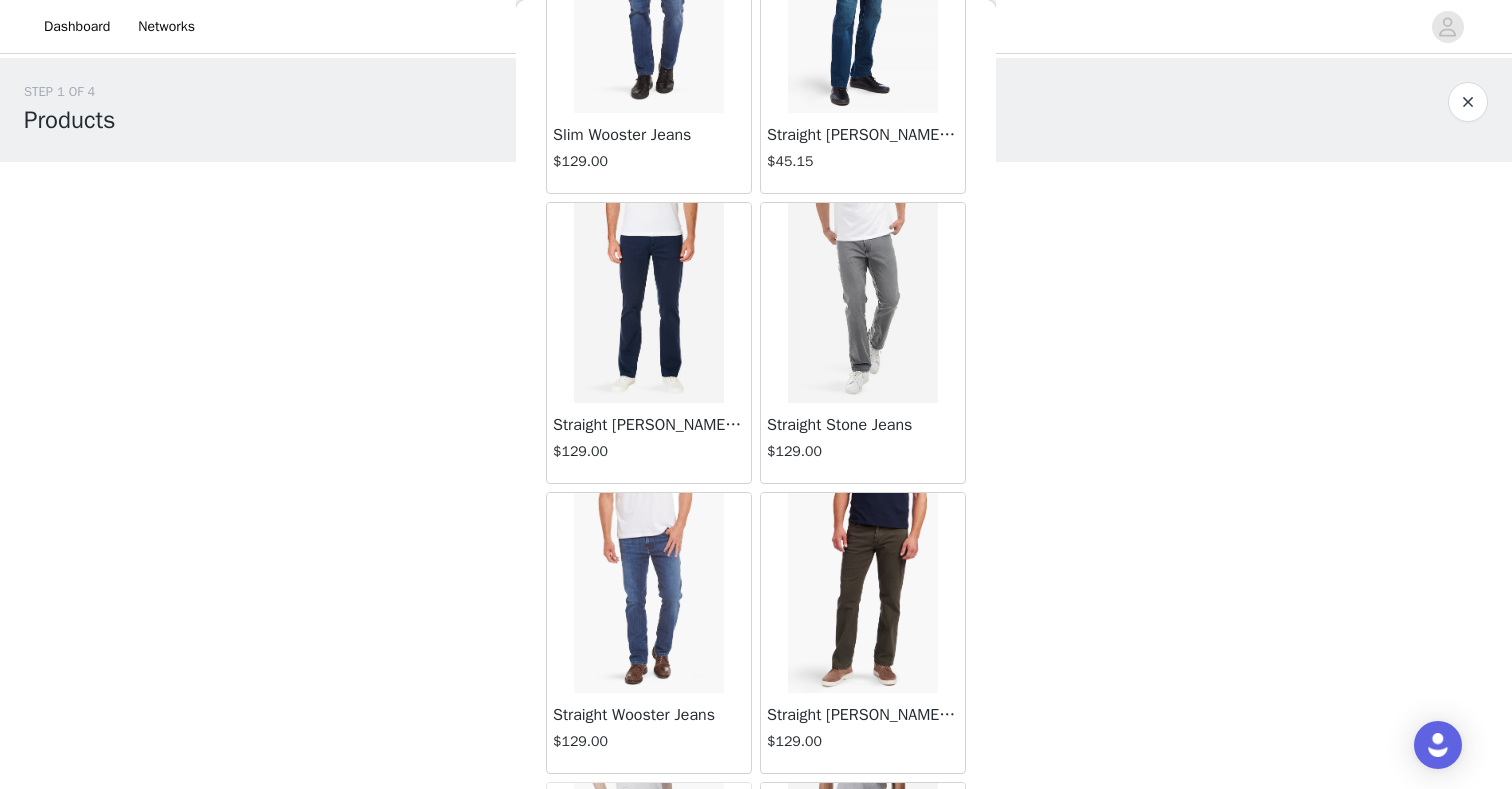 click at bounding box center [863, 303] 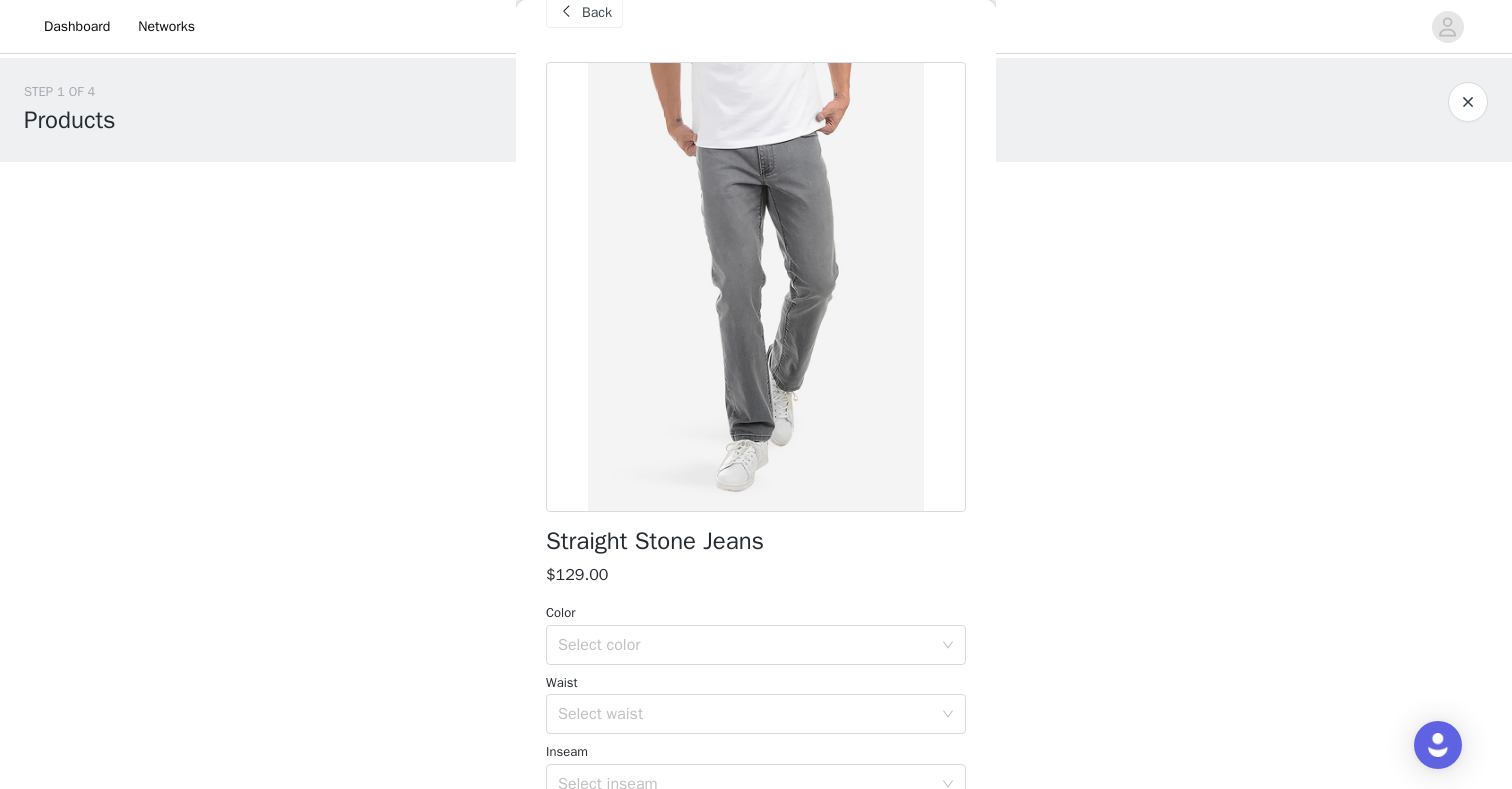 scroll, scrollTop: 0, scrollLeft: 0, axis: both 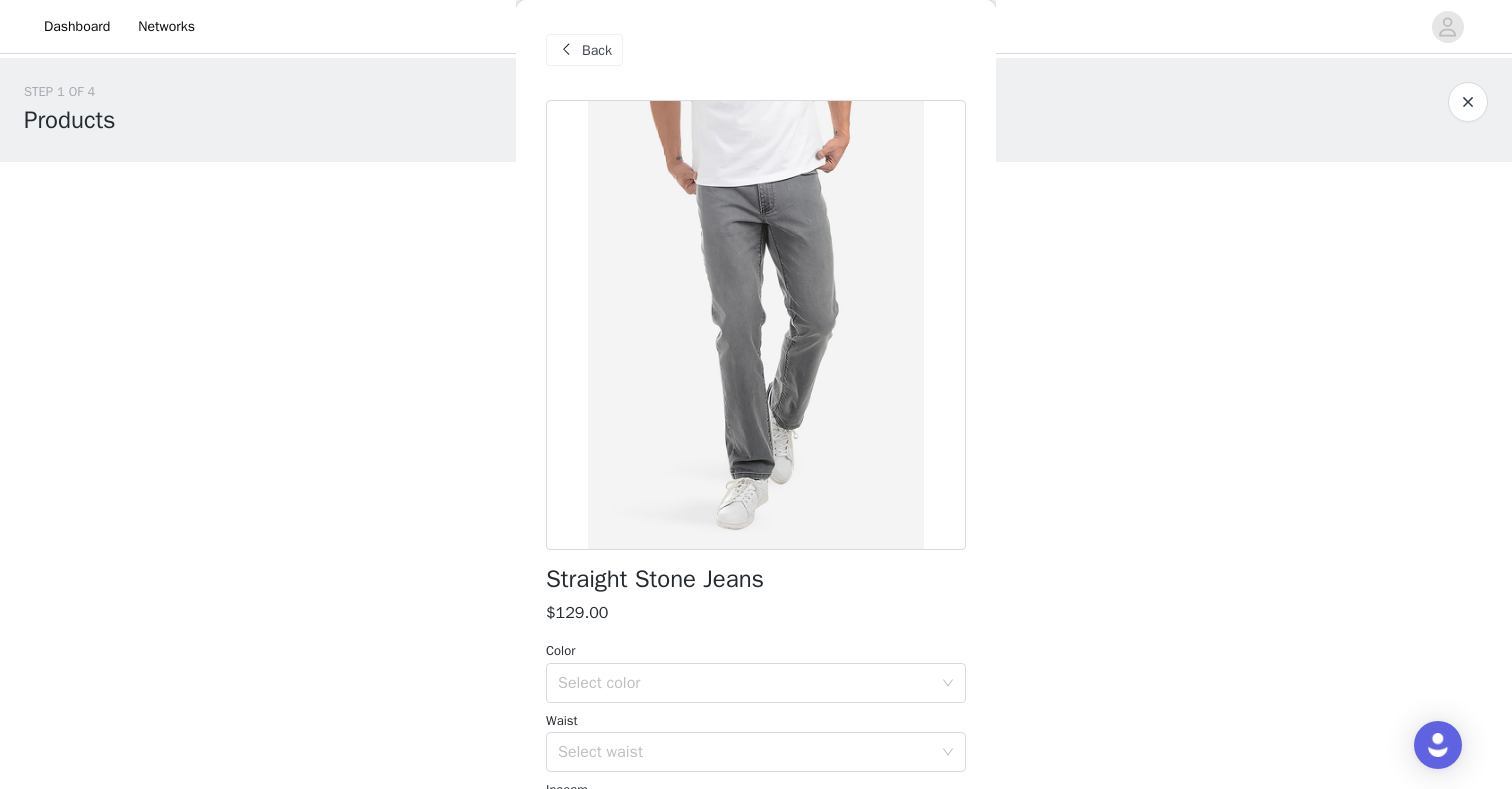 click at bounding box center (566, 50) 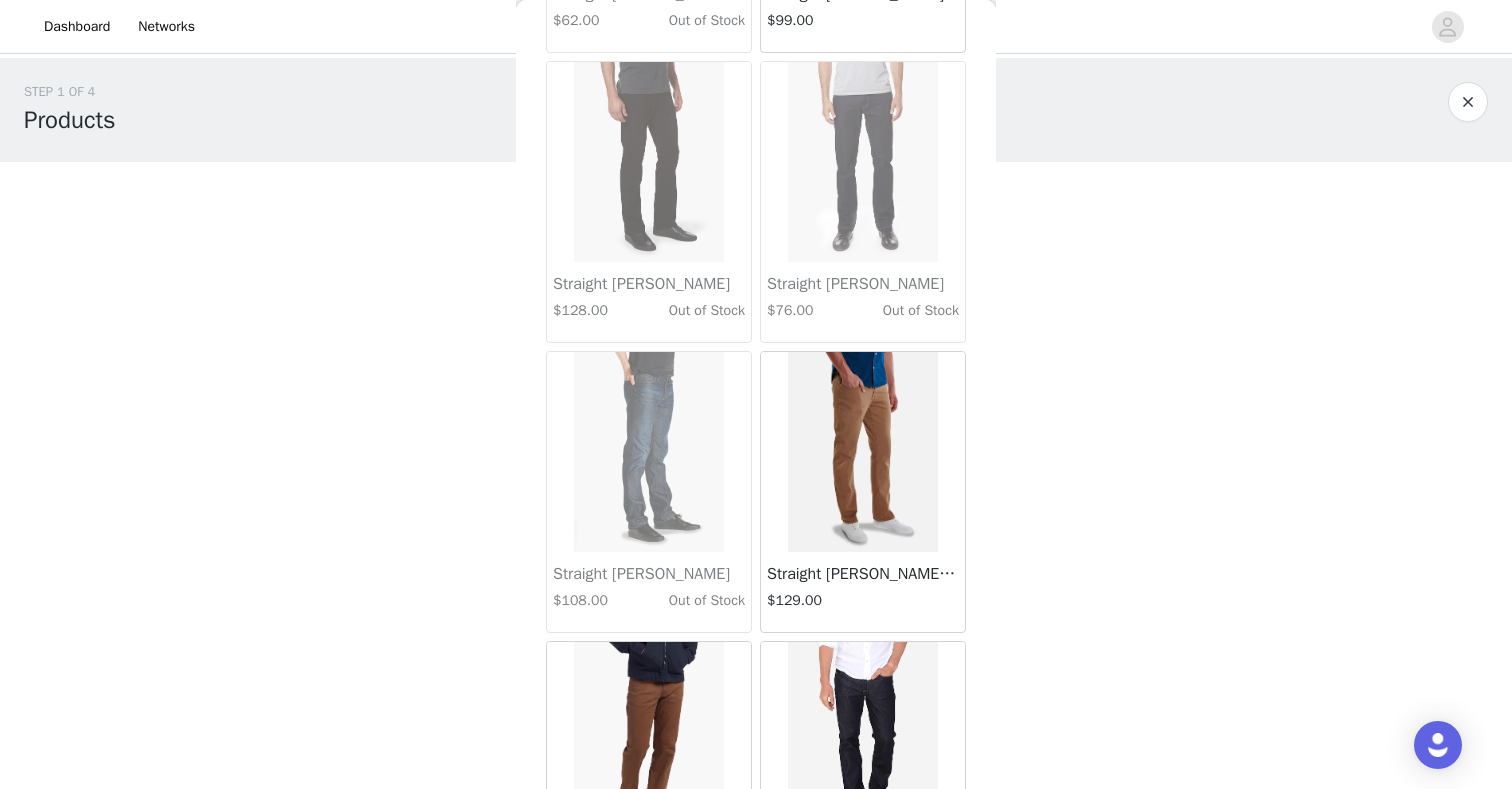 scroll, scrollTop: 5171, scrollLeft: 0, axis: vertical 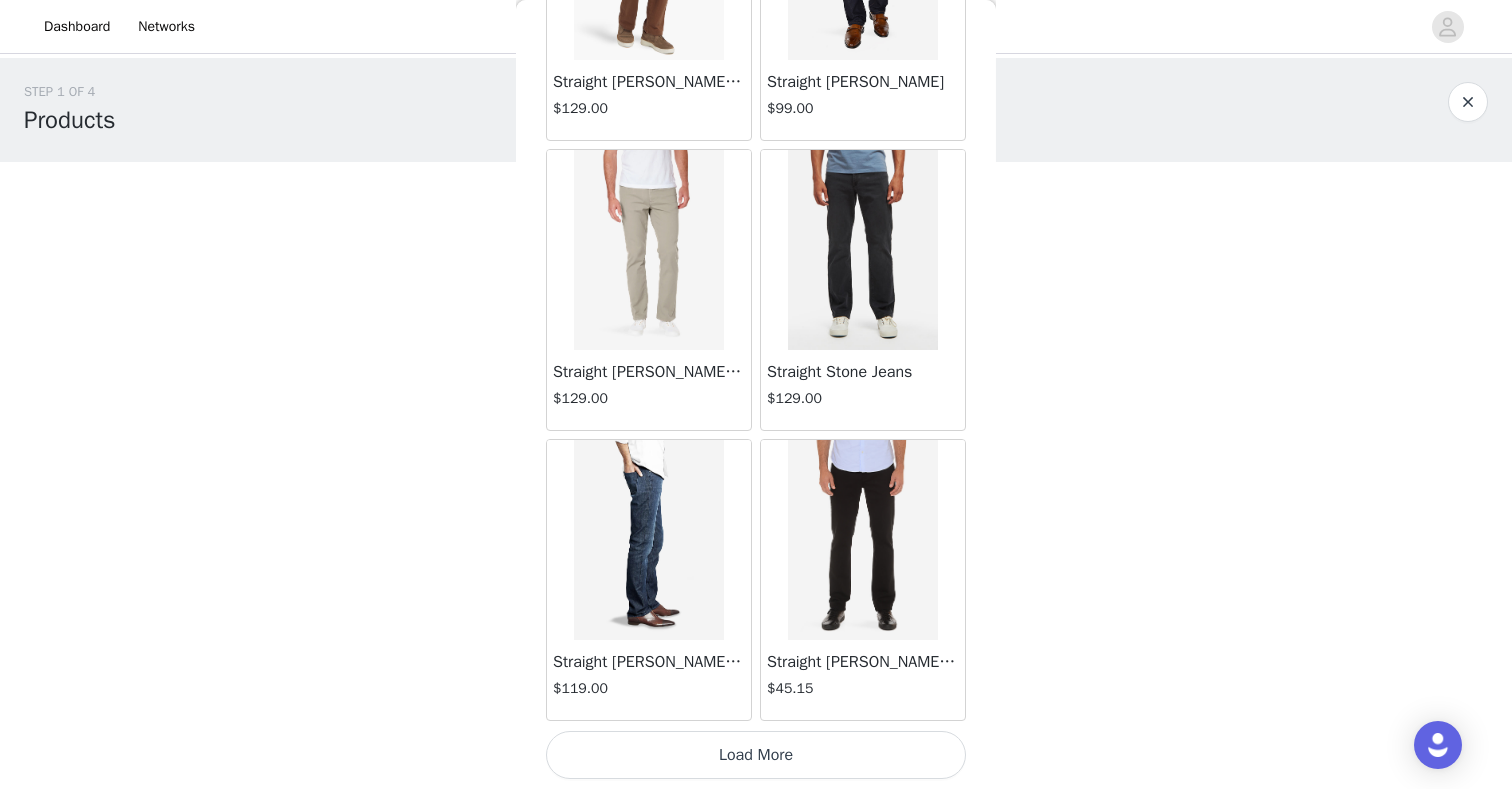 click at bounding box center (863, 540) 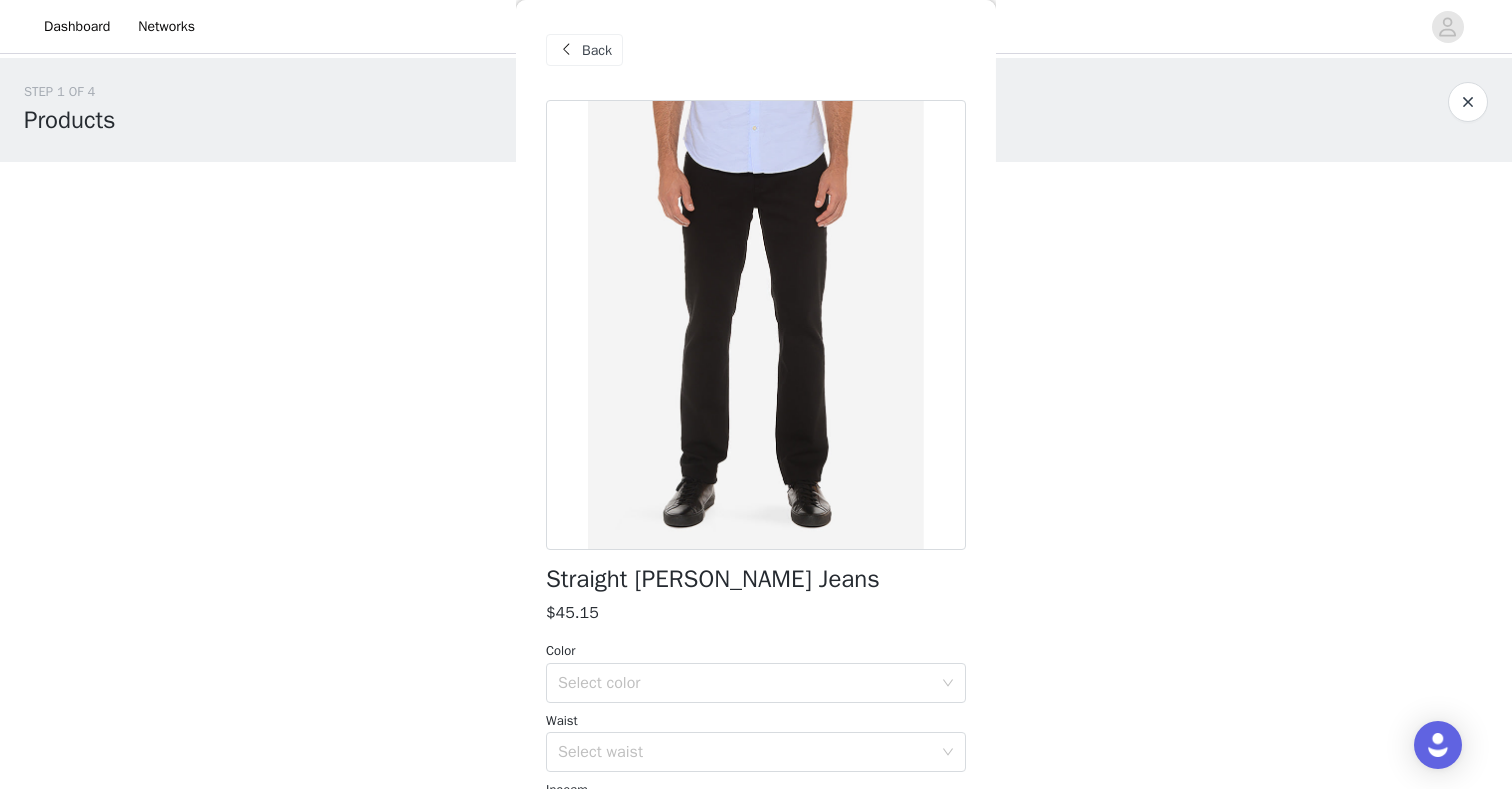 scroll, scrollTop: 1, scrollLeft: 0, axis: vertical 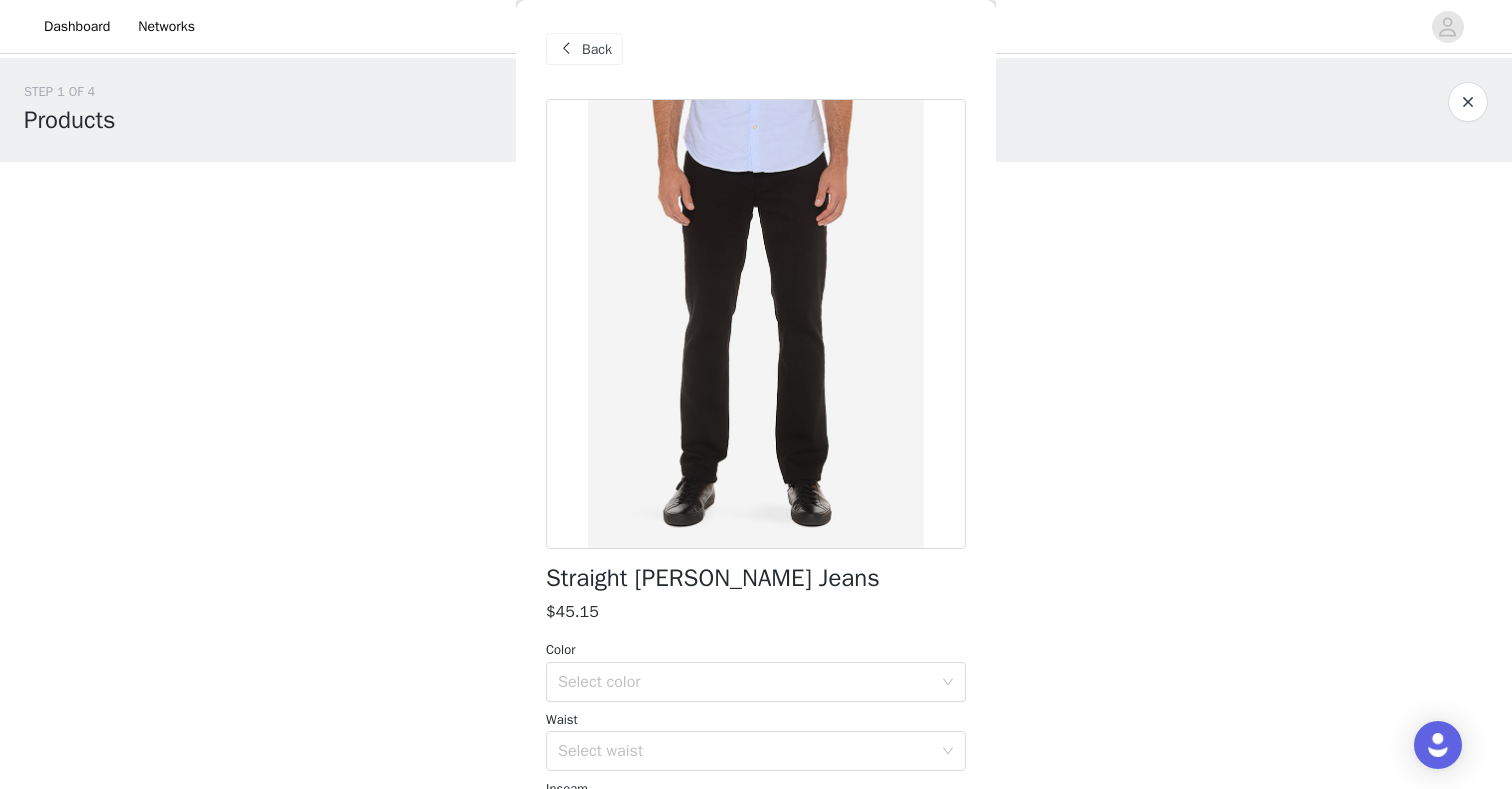 click on "Back" at bounding box center [597, 49] 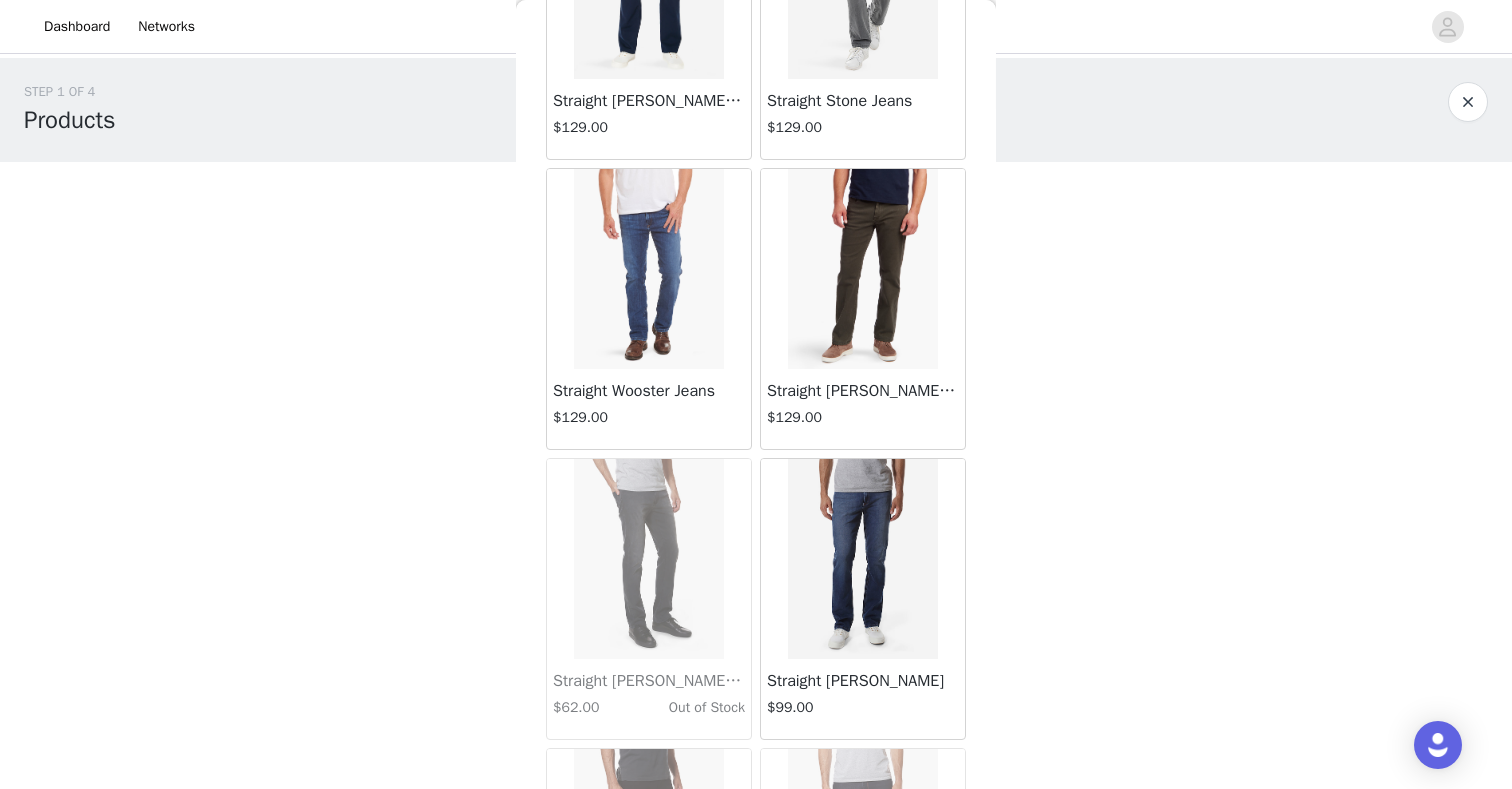 scroll, scrollTop: 3717, scrollLeft: 0, axis: vertical 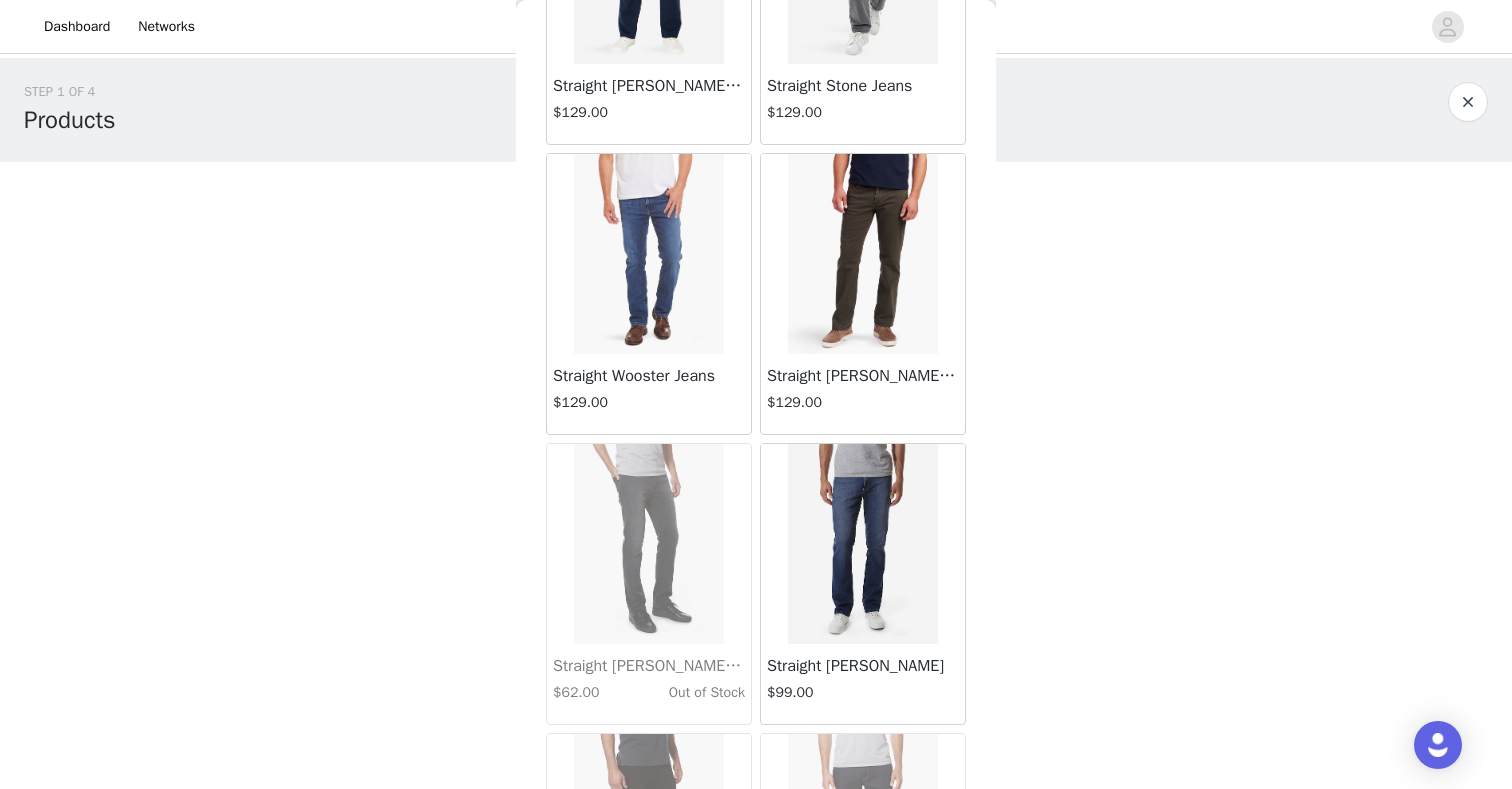 click on "$99.00" at bounding box center [863, 692] 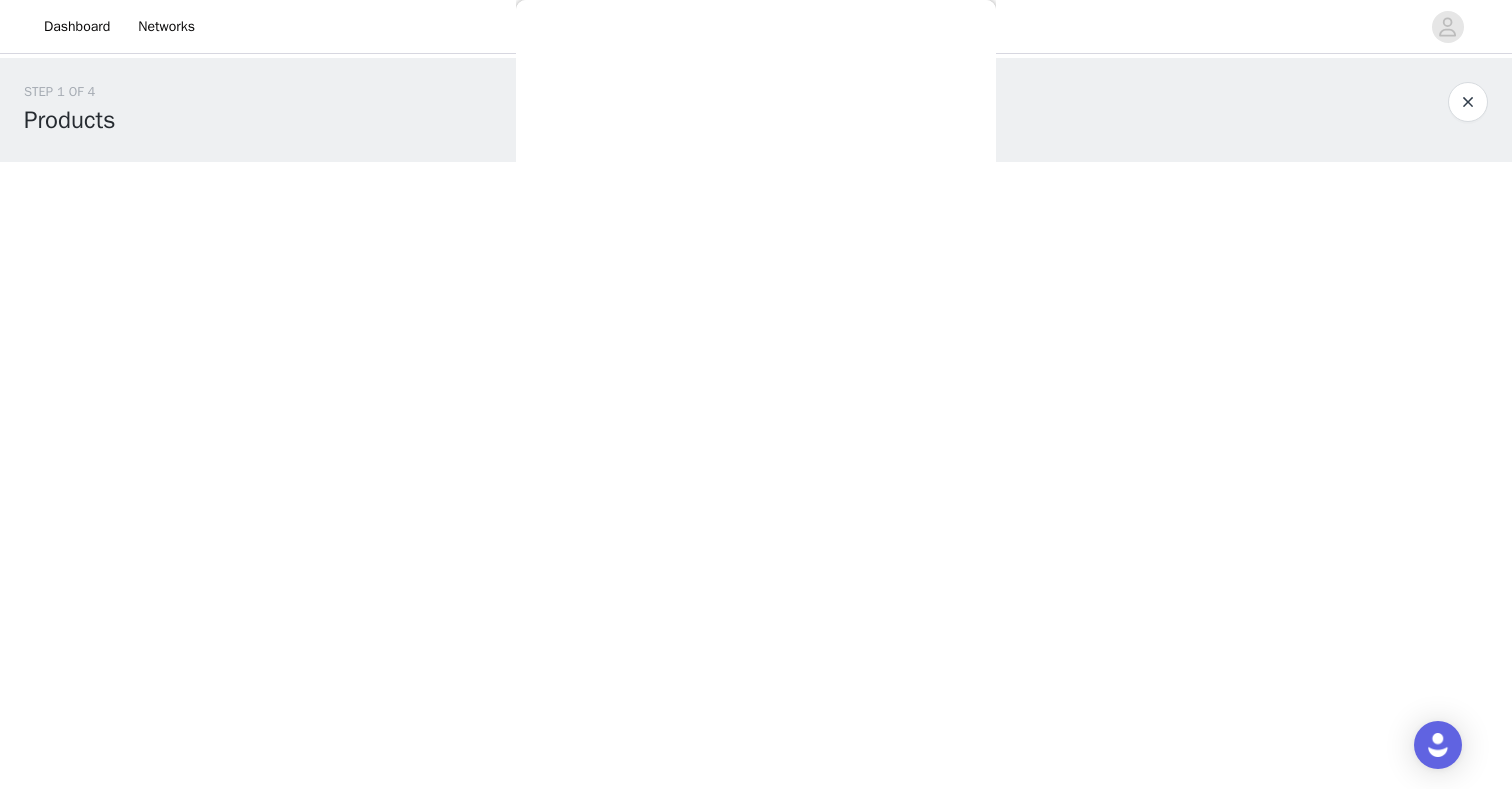 scroll, scrollTop: 0, scrollLeft: 0, axis: both 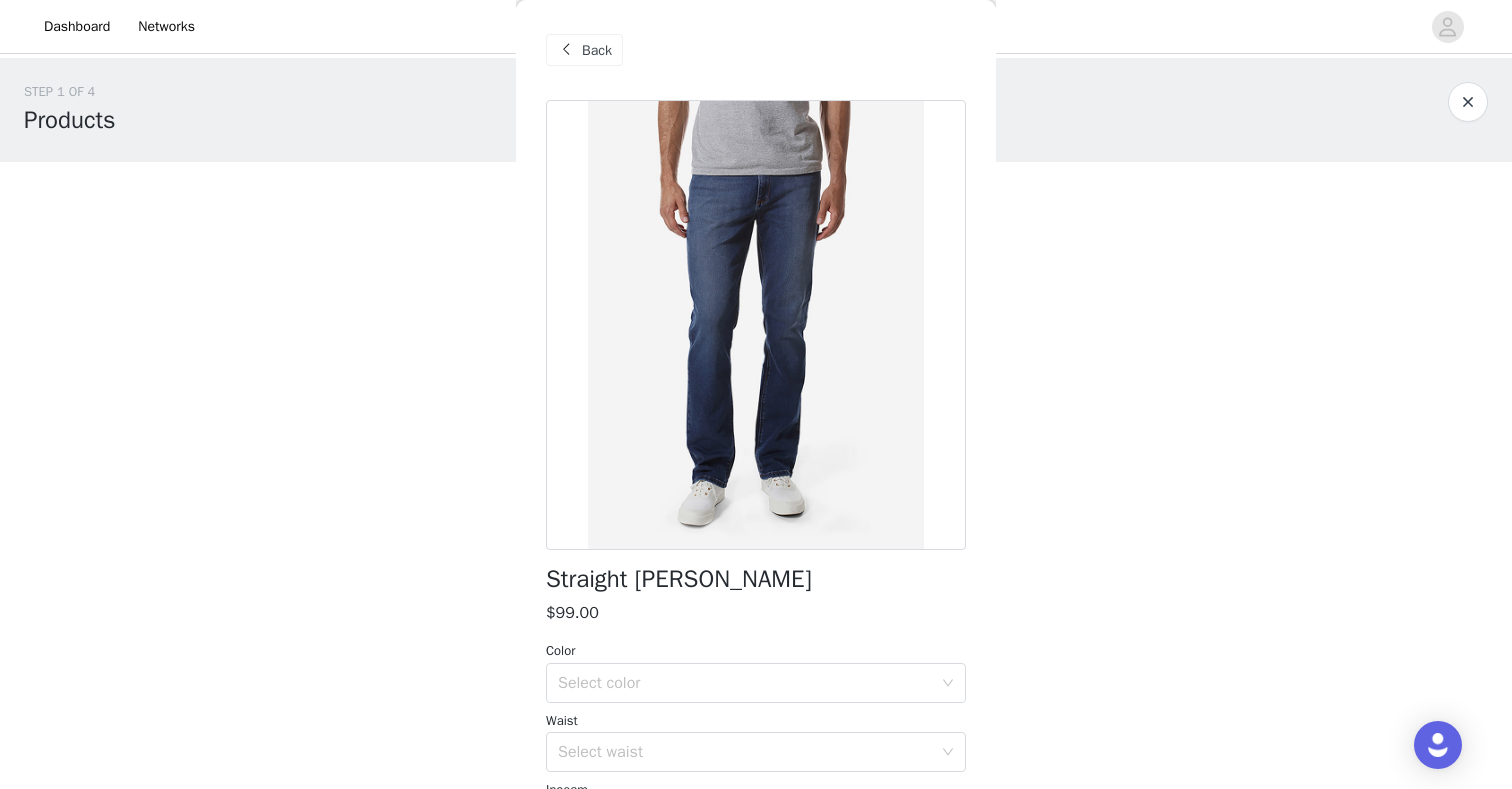click on "Back" at bounding box center [584, 50] 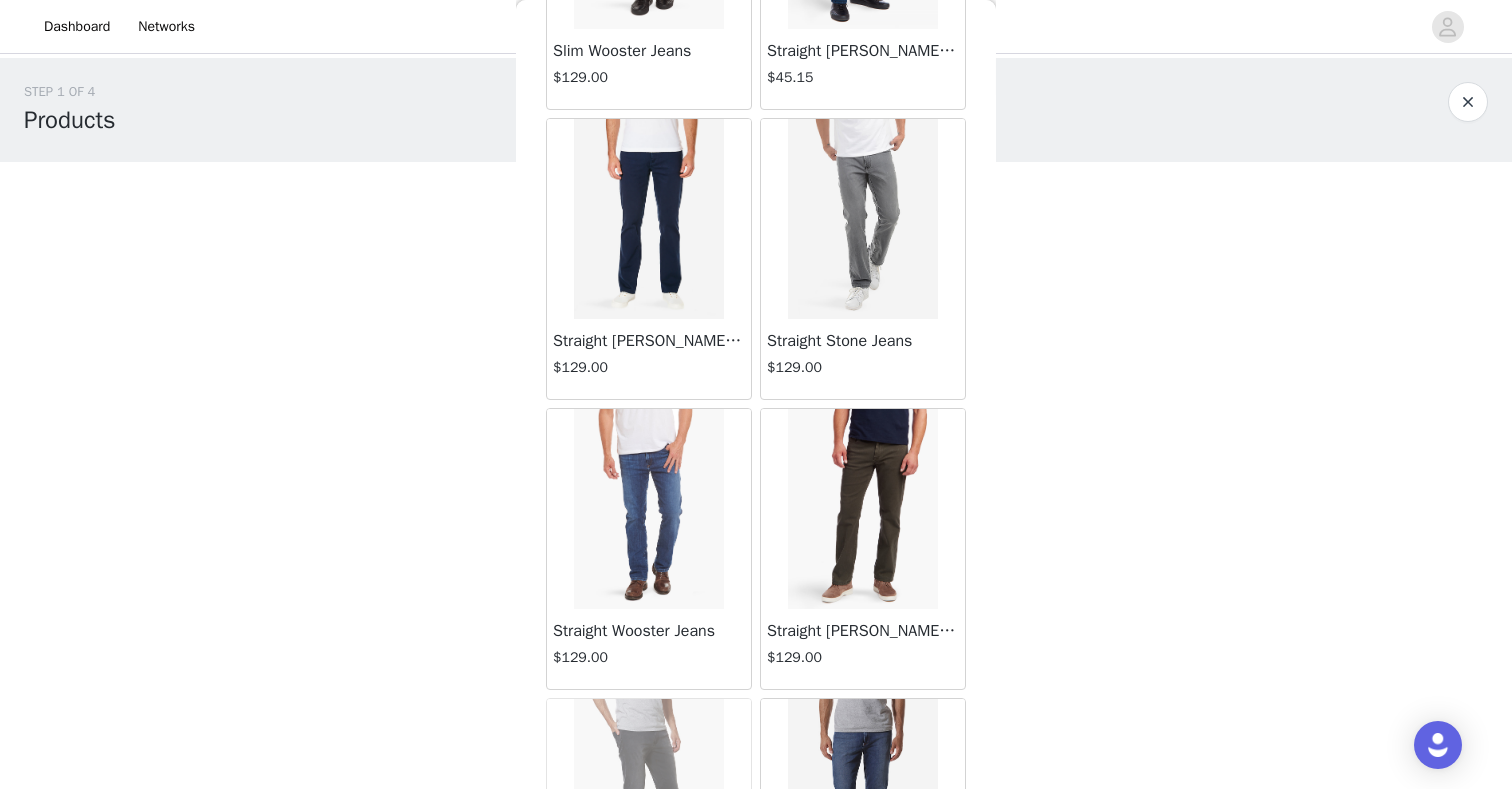 scroll, scrollTop: 3468, scrollLeft: 0, axis: vertical 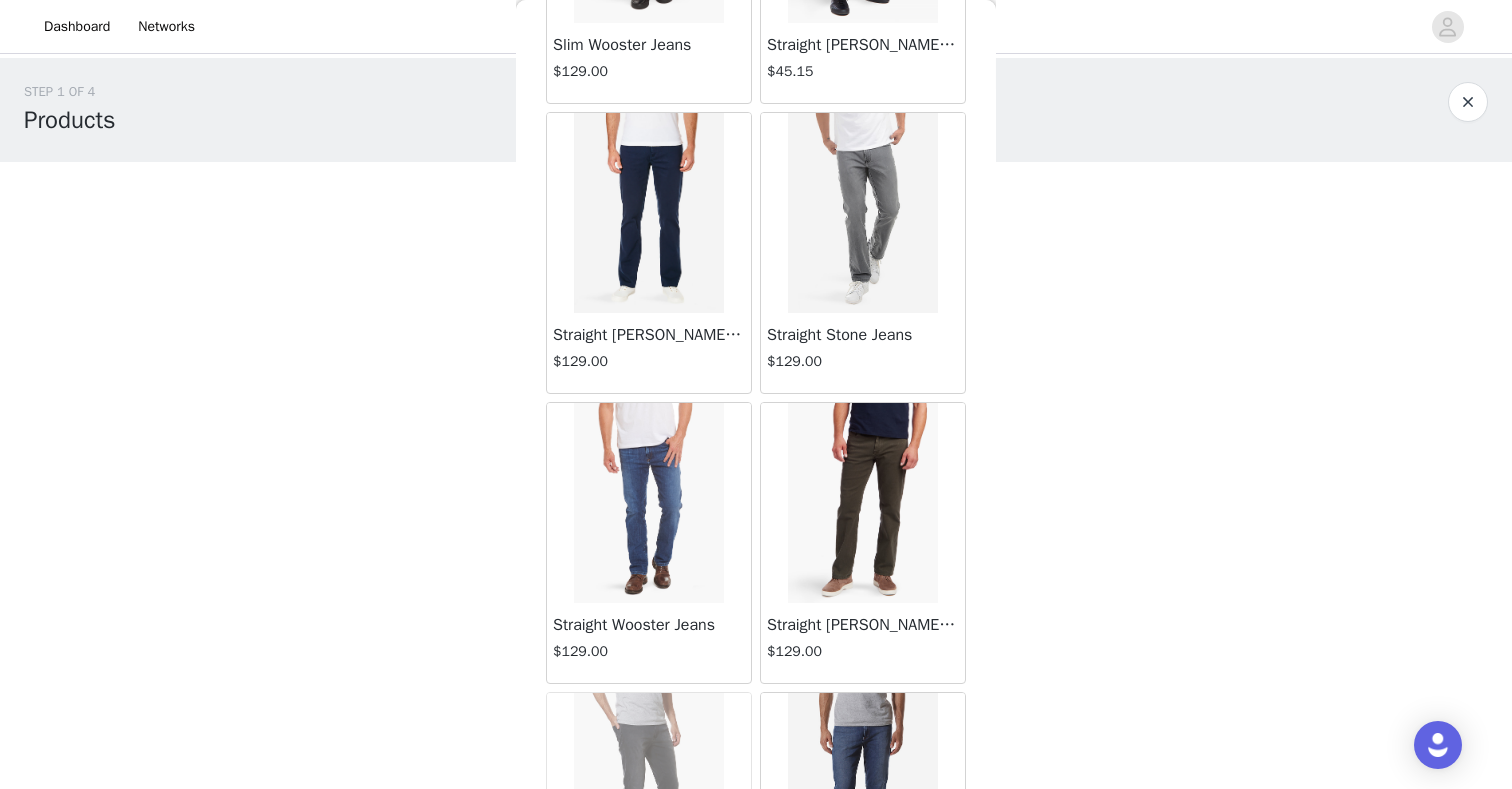 click on "$129.00" at bounding box center [649, 651] 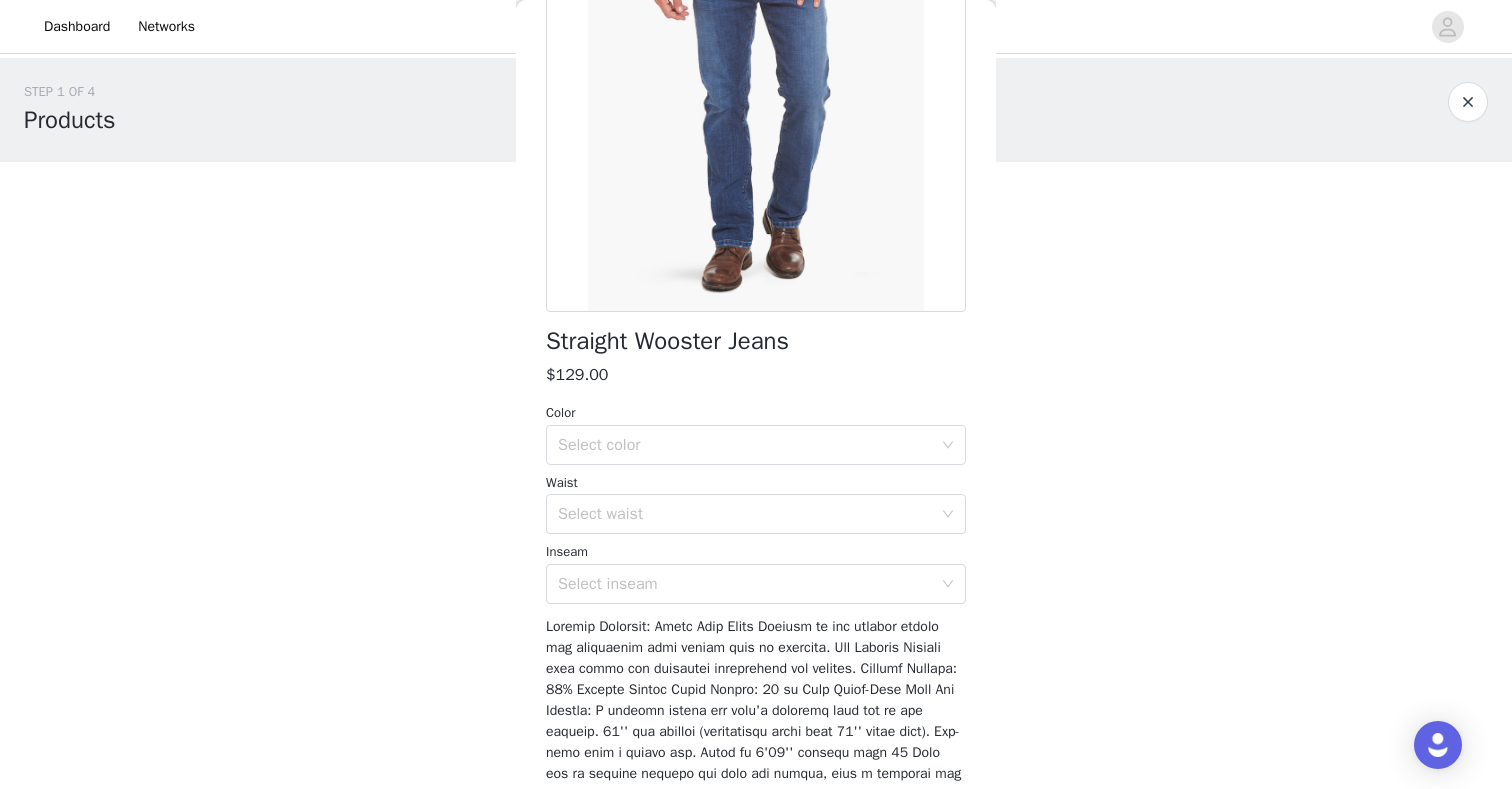 scroll, scrollTop: 290, scrollLeft: 0, axis: vertical 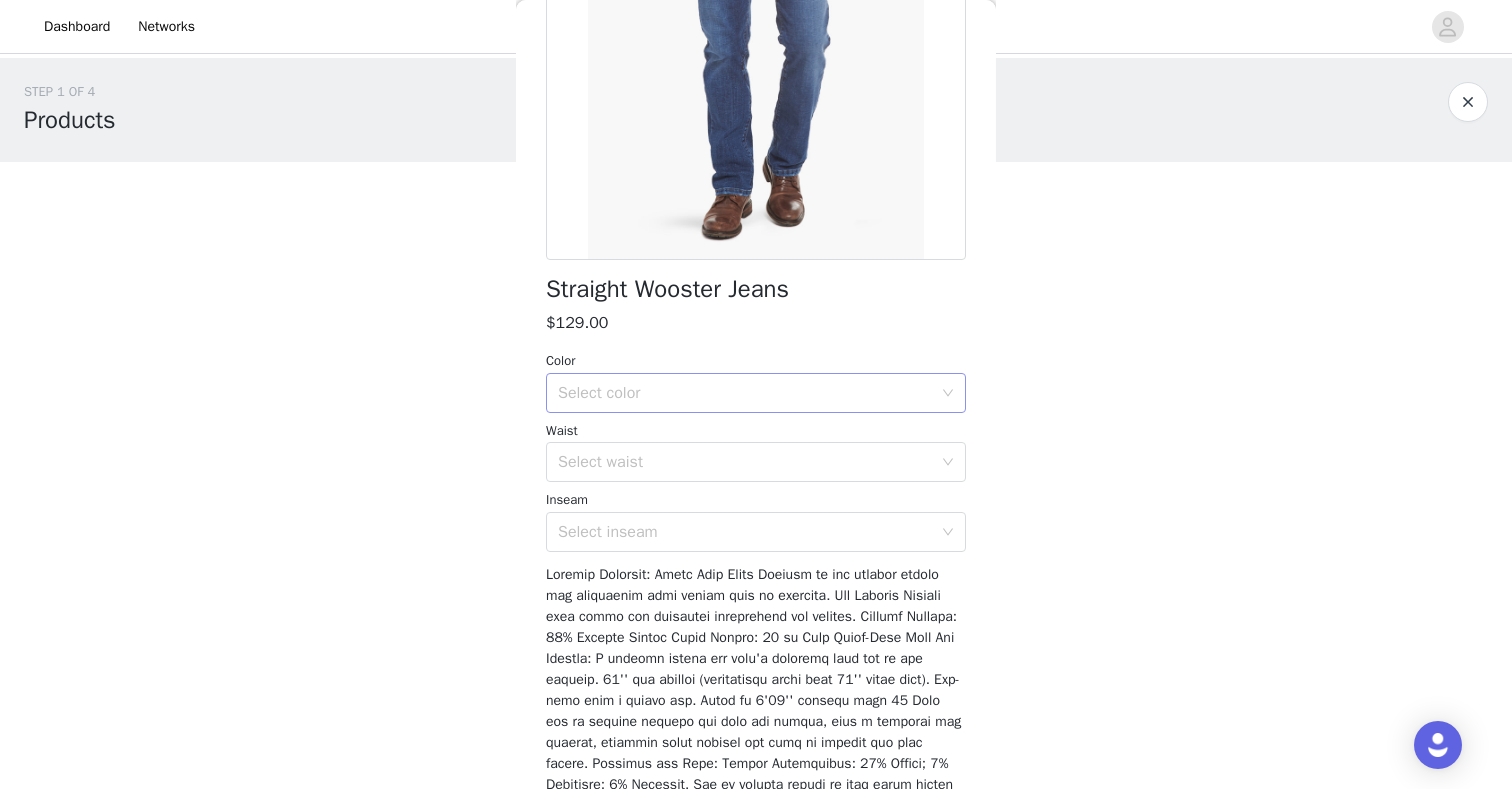 click on "Select color" at bounding box center (745, 393) 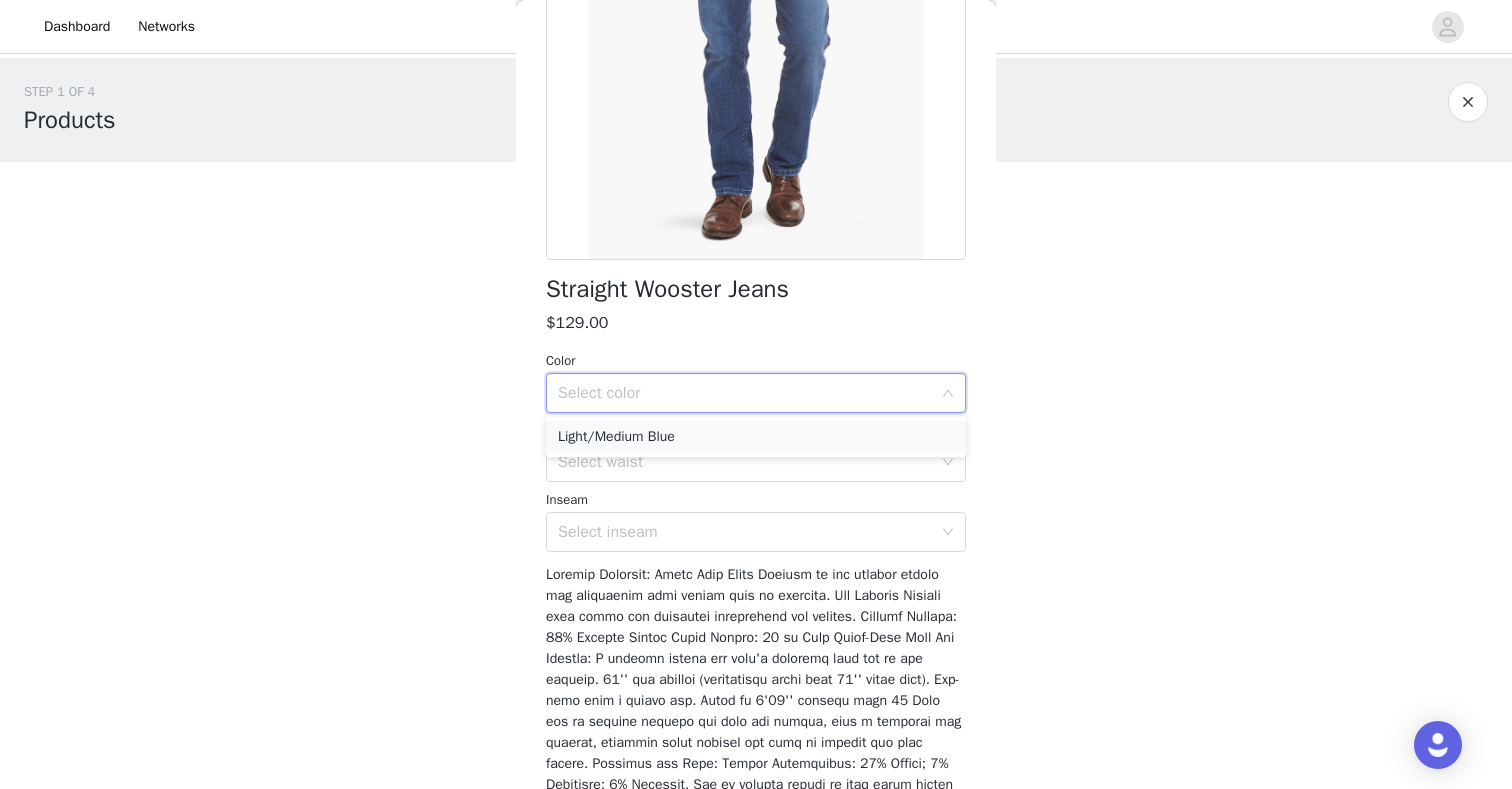 click on "Light/Medium Blue" at bounding box center (756, 437) 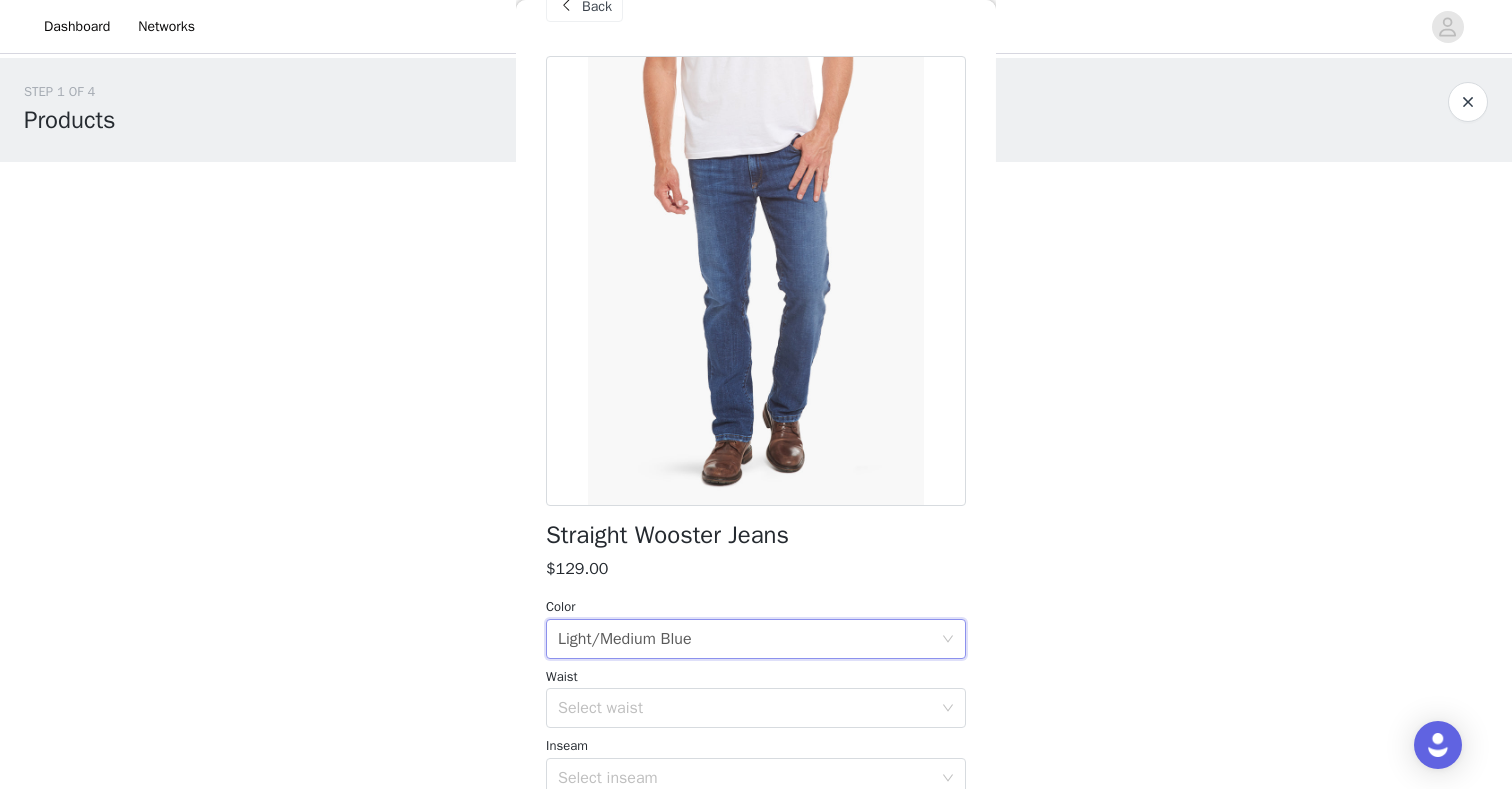 scroll, scrollTop: 48, scrollLeft: 0, axis: vertical 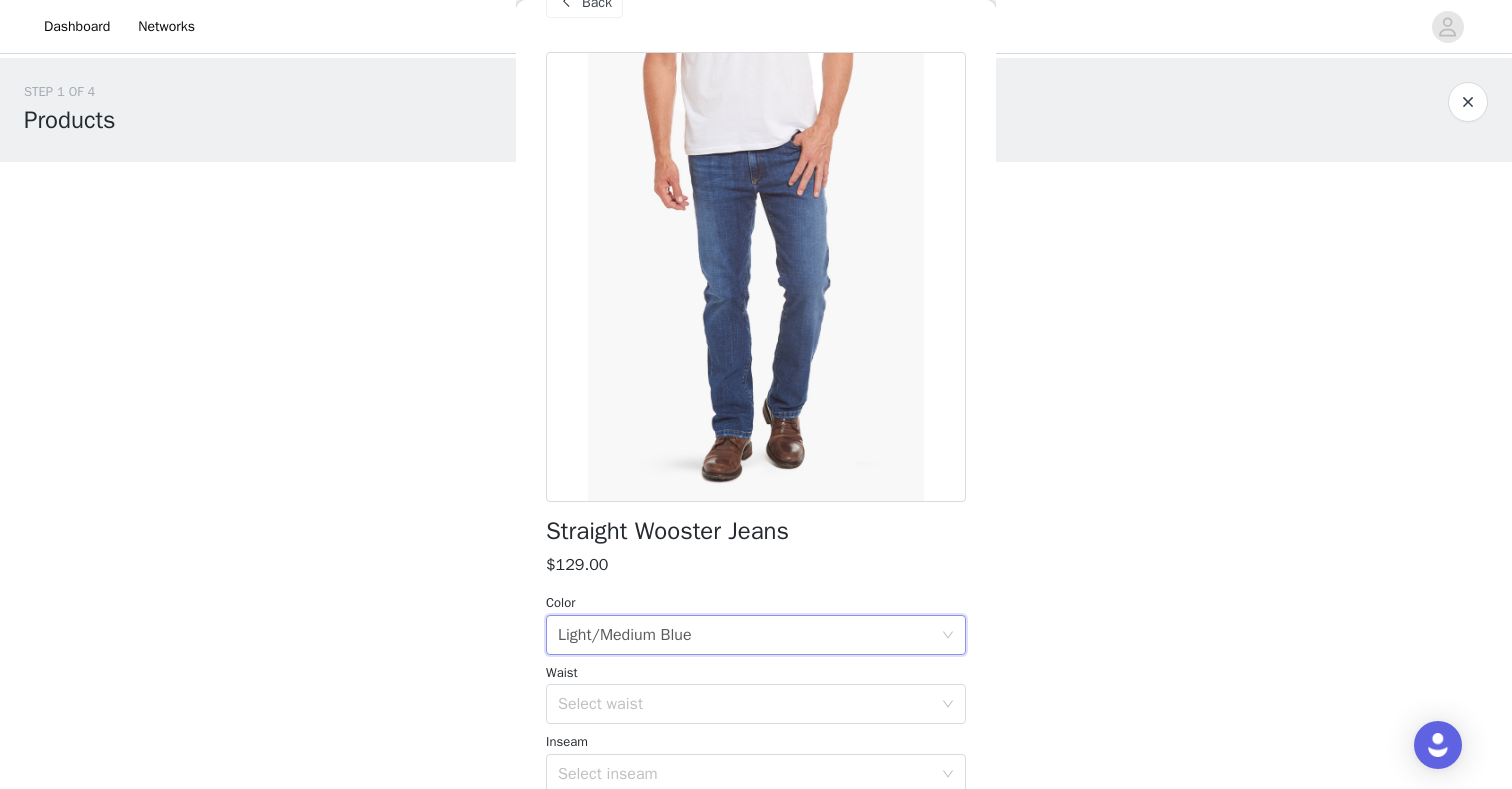 click on "Back" at bounding box center (584, 2) 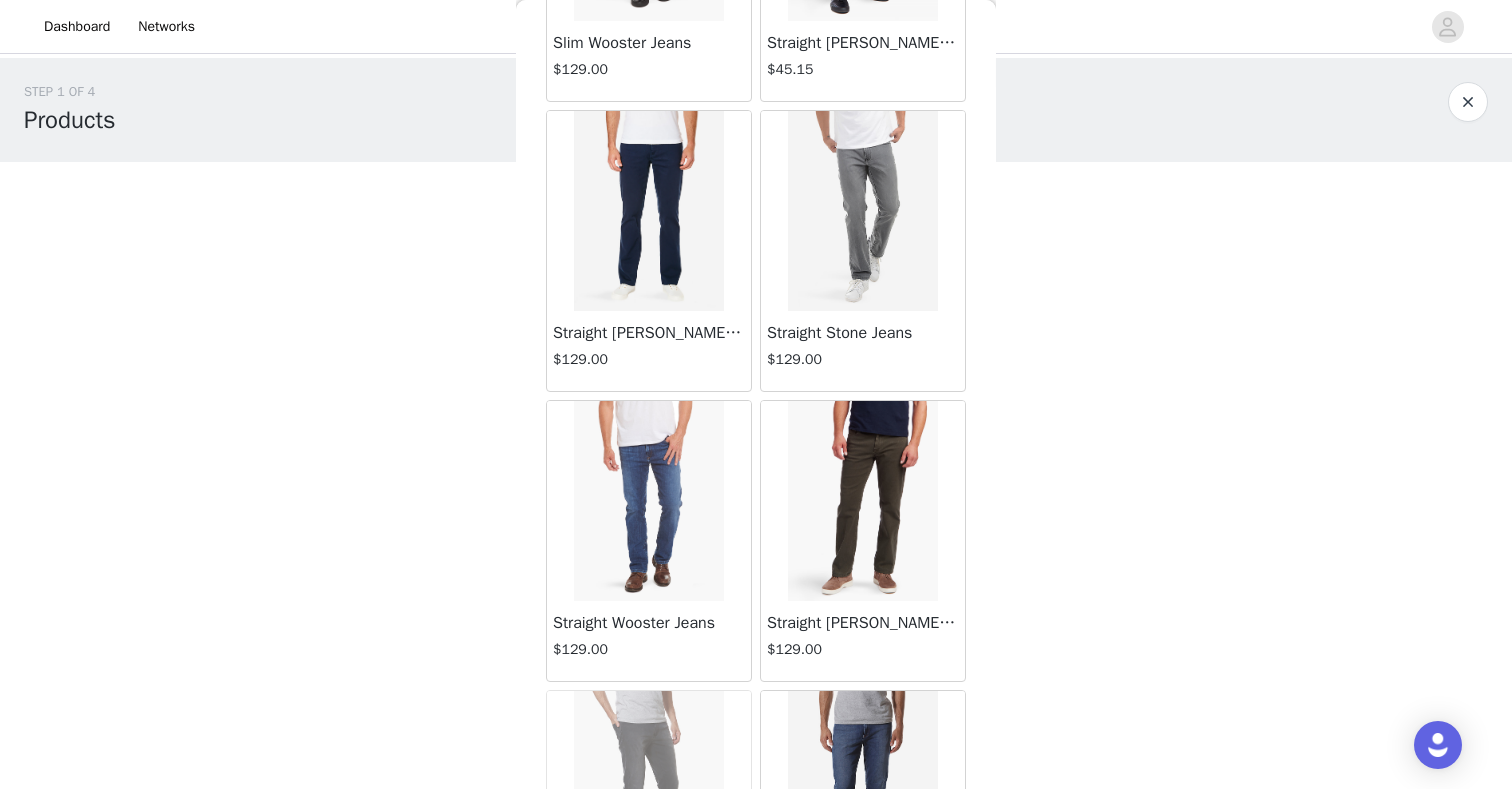 scroll, scrollTop: 3454, scrollLeft: 0, axis: vertical 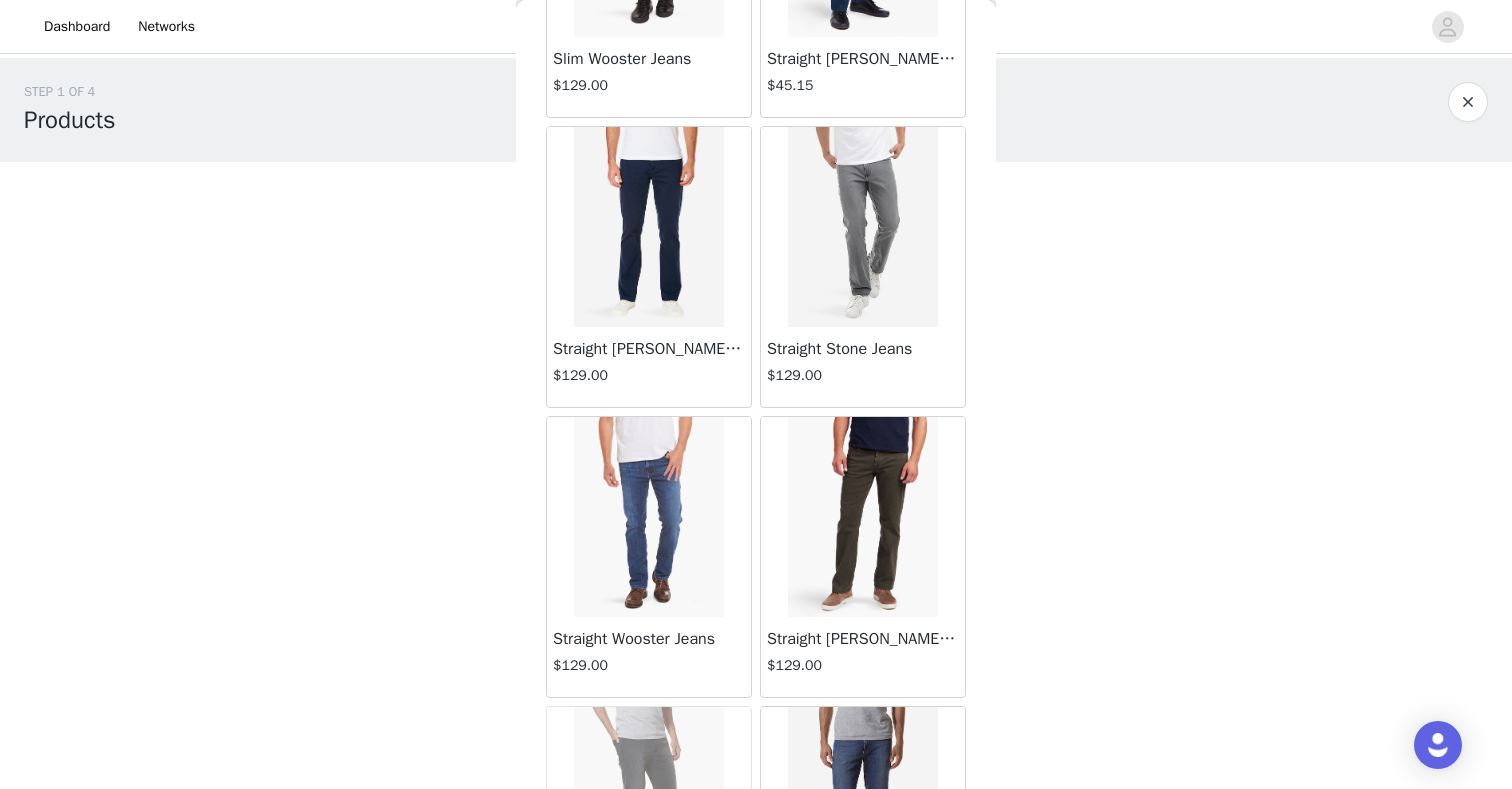 click at bounding box center [863, 227] 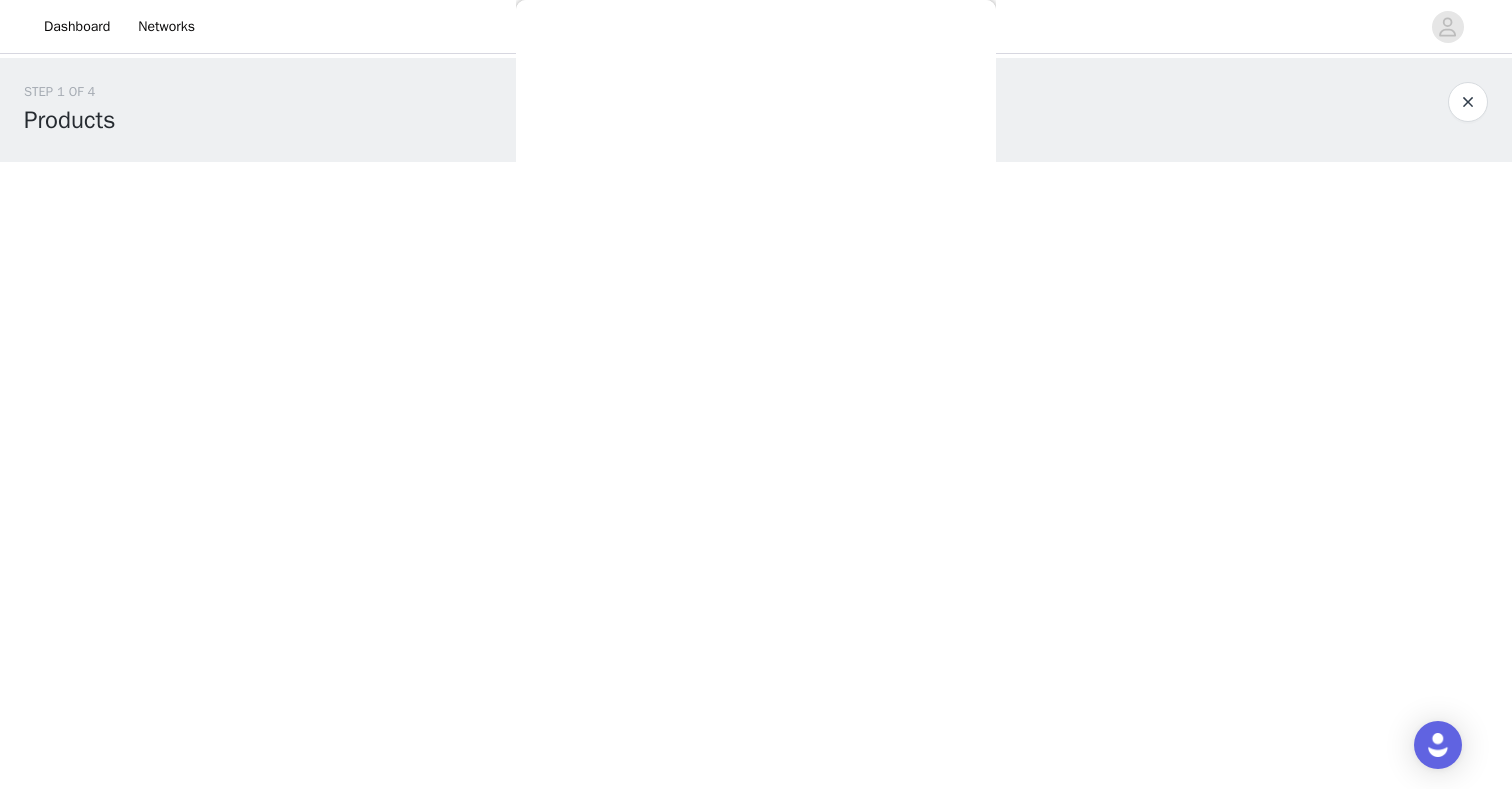 scroll, scrollTop: 547, scrollLeft: 0, axis: vertical 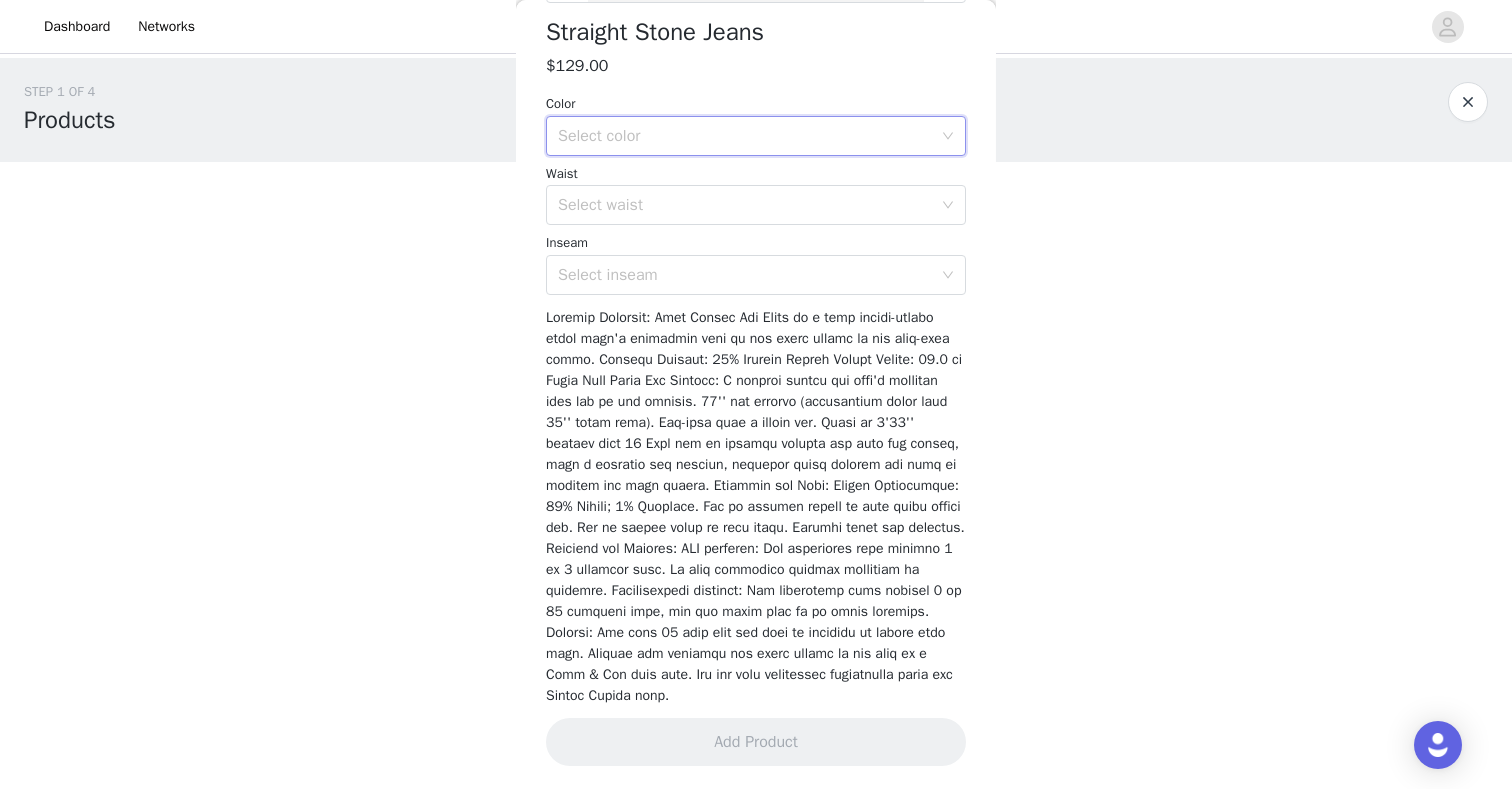 click on "Select color" at bounding box center [749, 136] 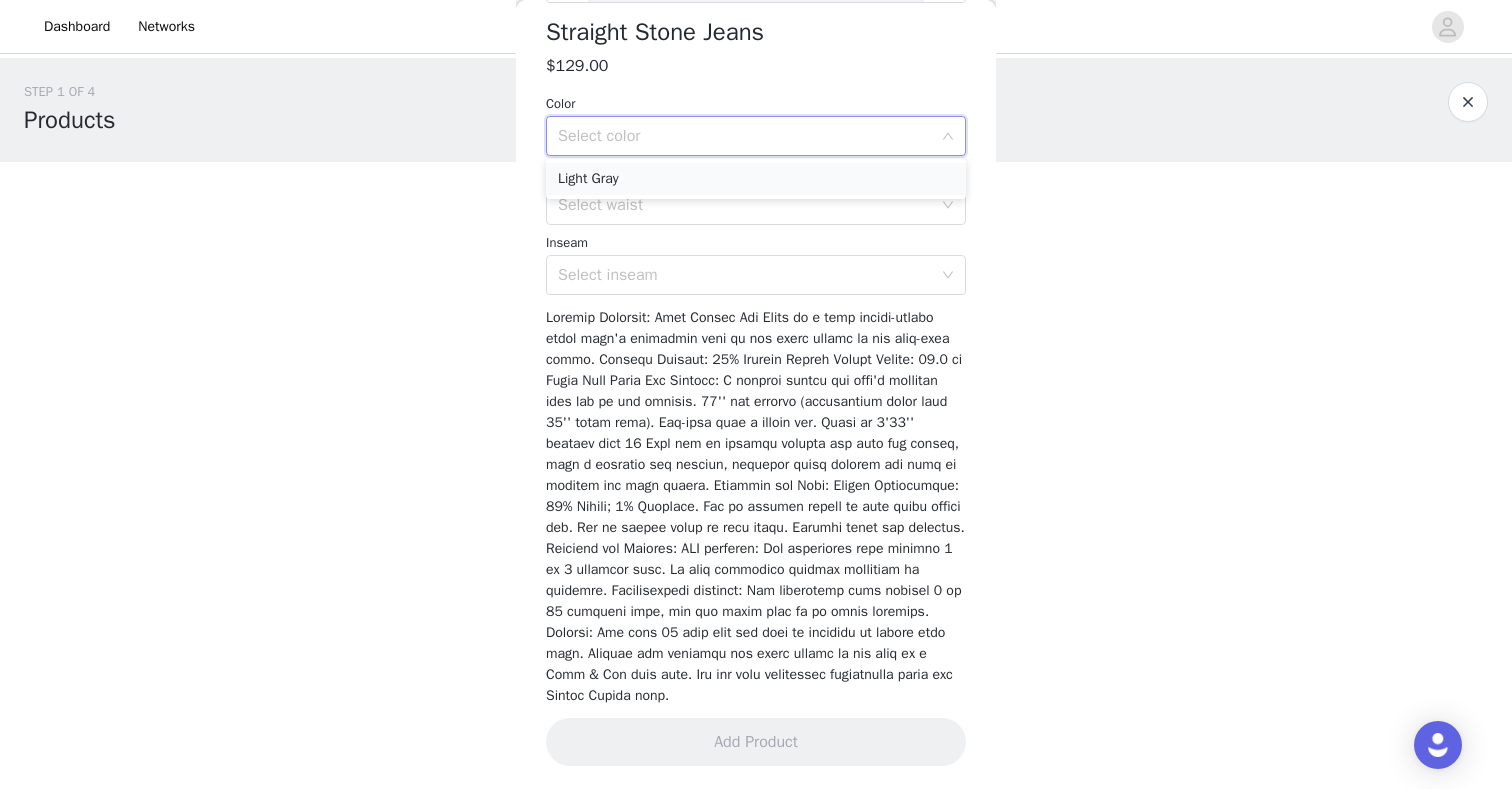 click on "Light Gray" at bounding box center [756, 179] 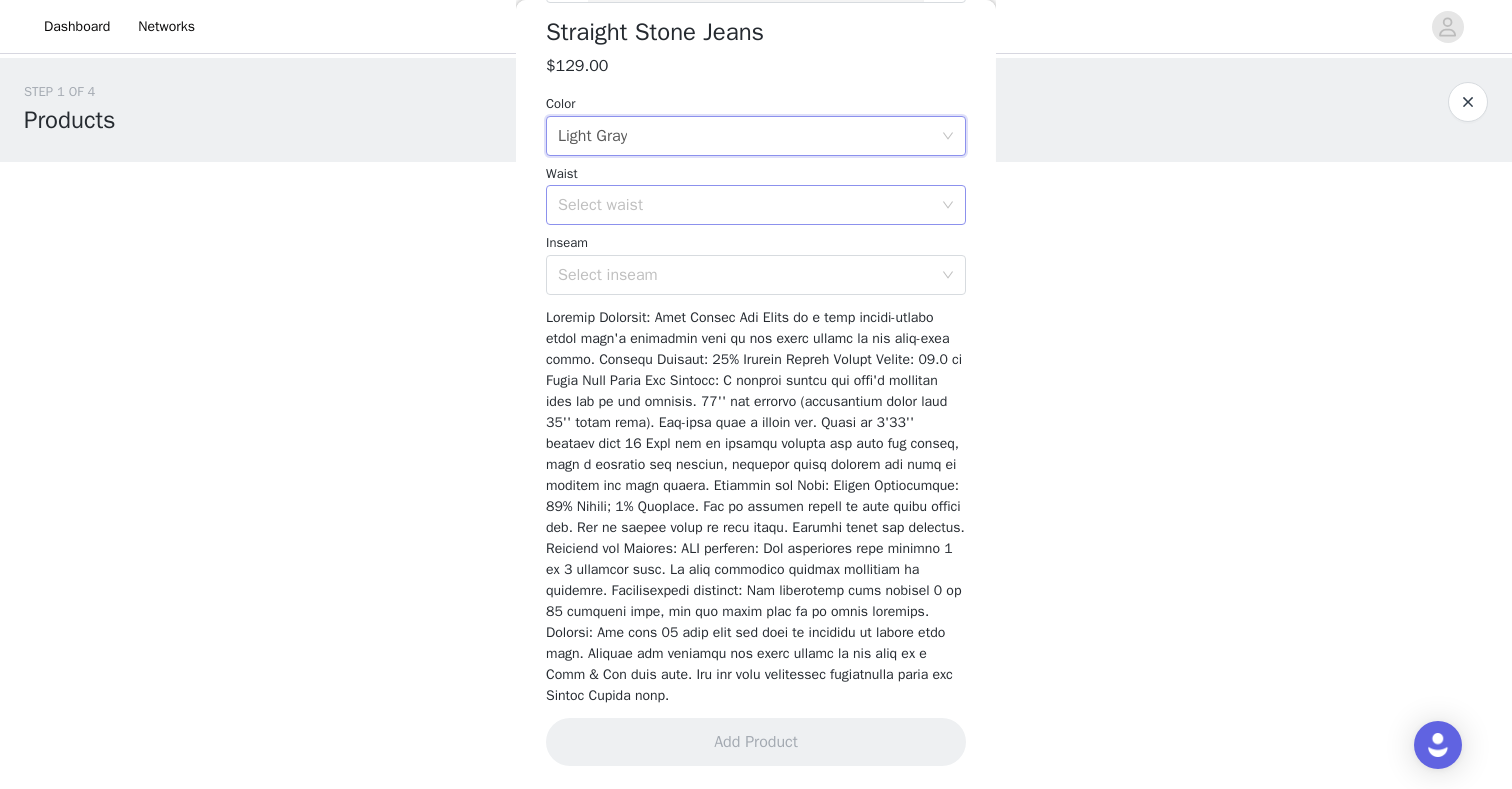 click on "Select waist" at bounding box center (749, 205) 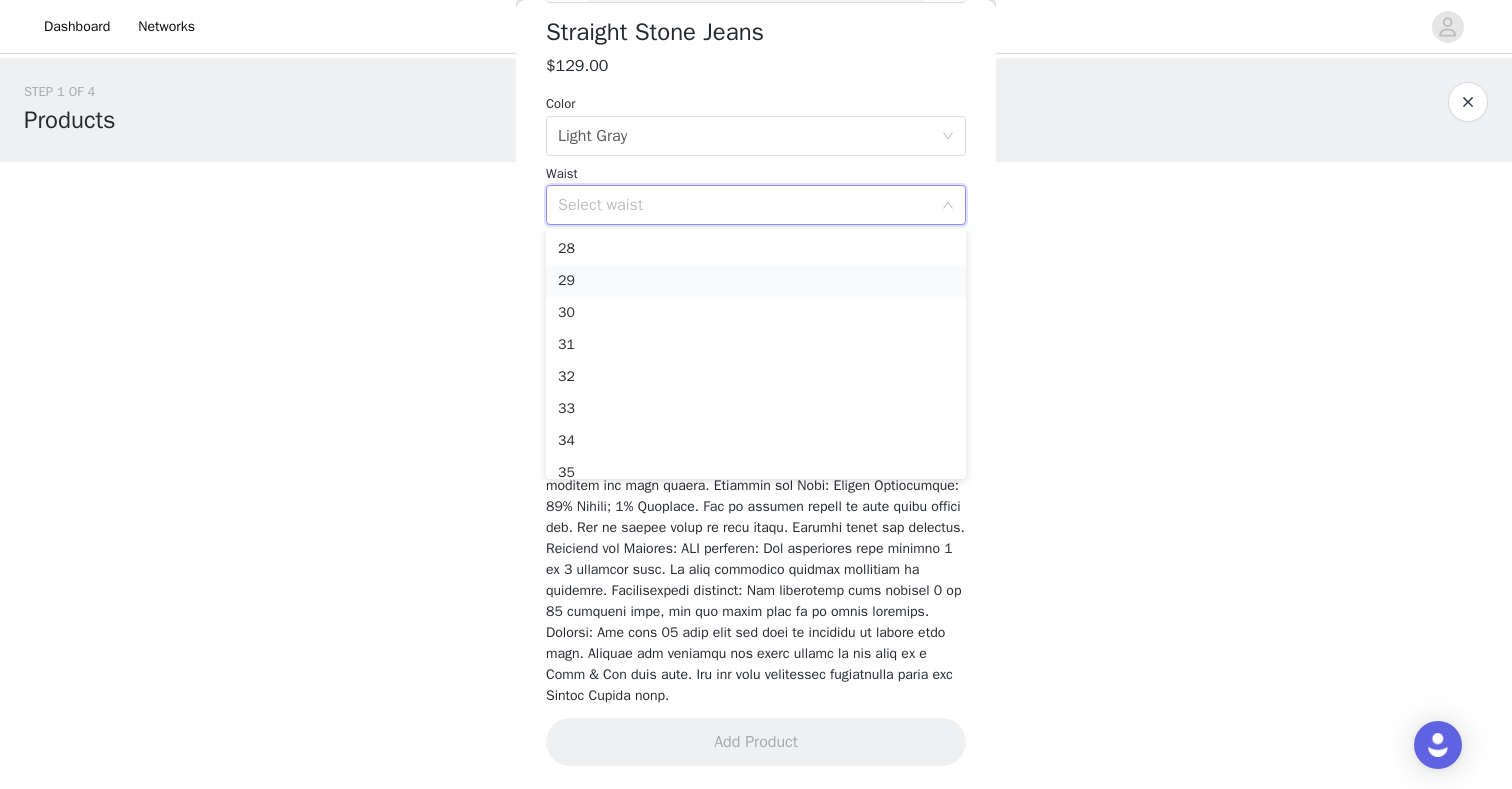 click on "29" at bounding box center (756, 281) 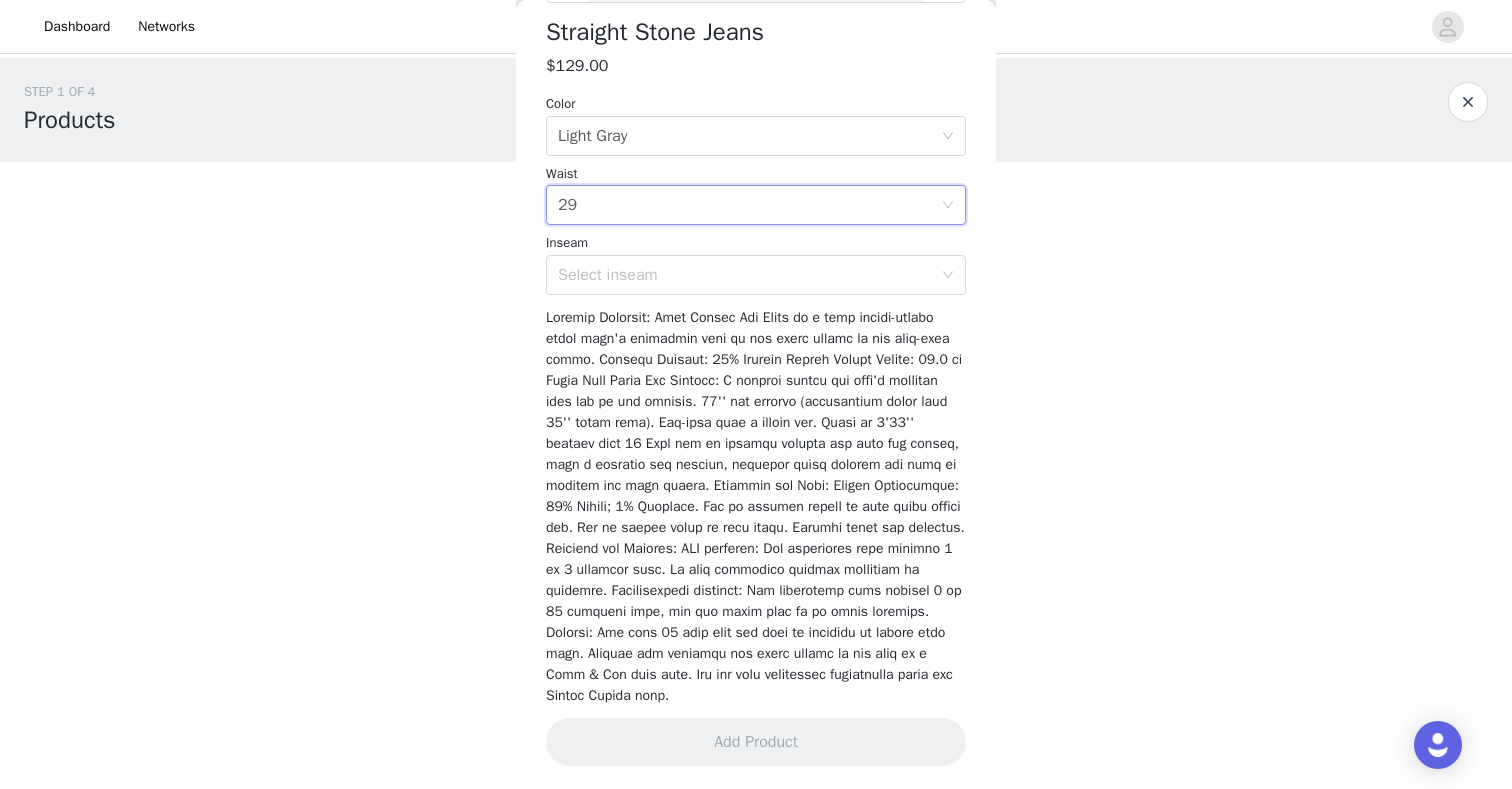 click on "Select inseam" at bounding box center (749, 275) 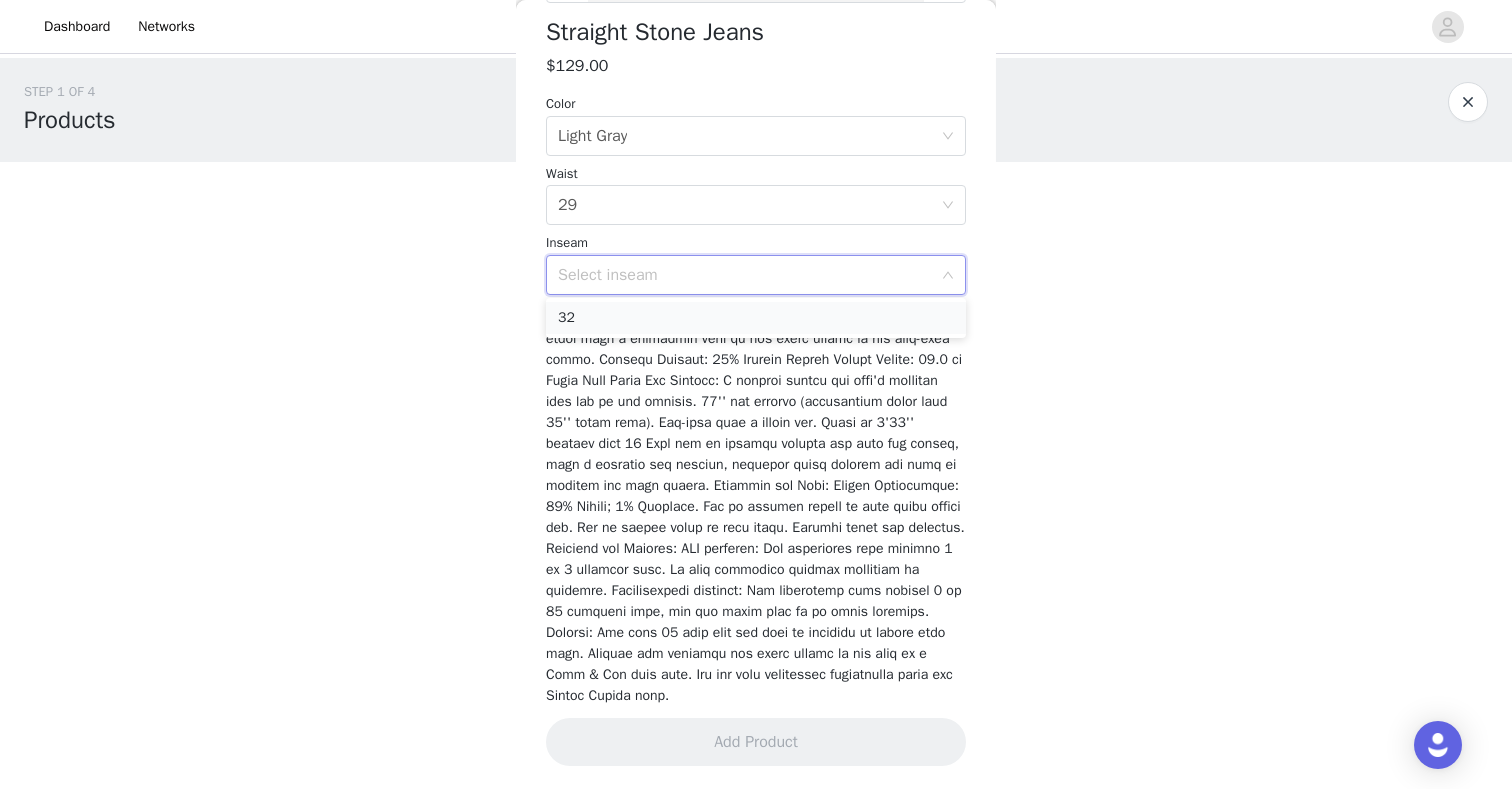 click on "32" at bounding box center (756, 318) 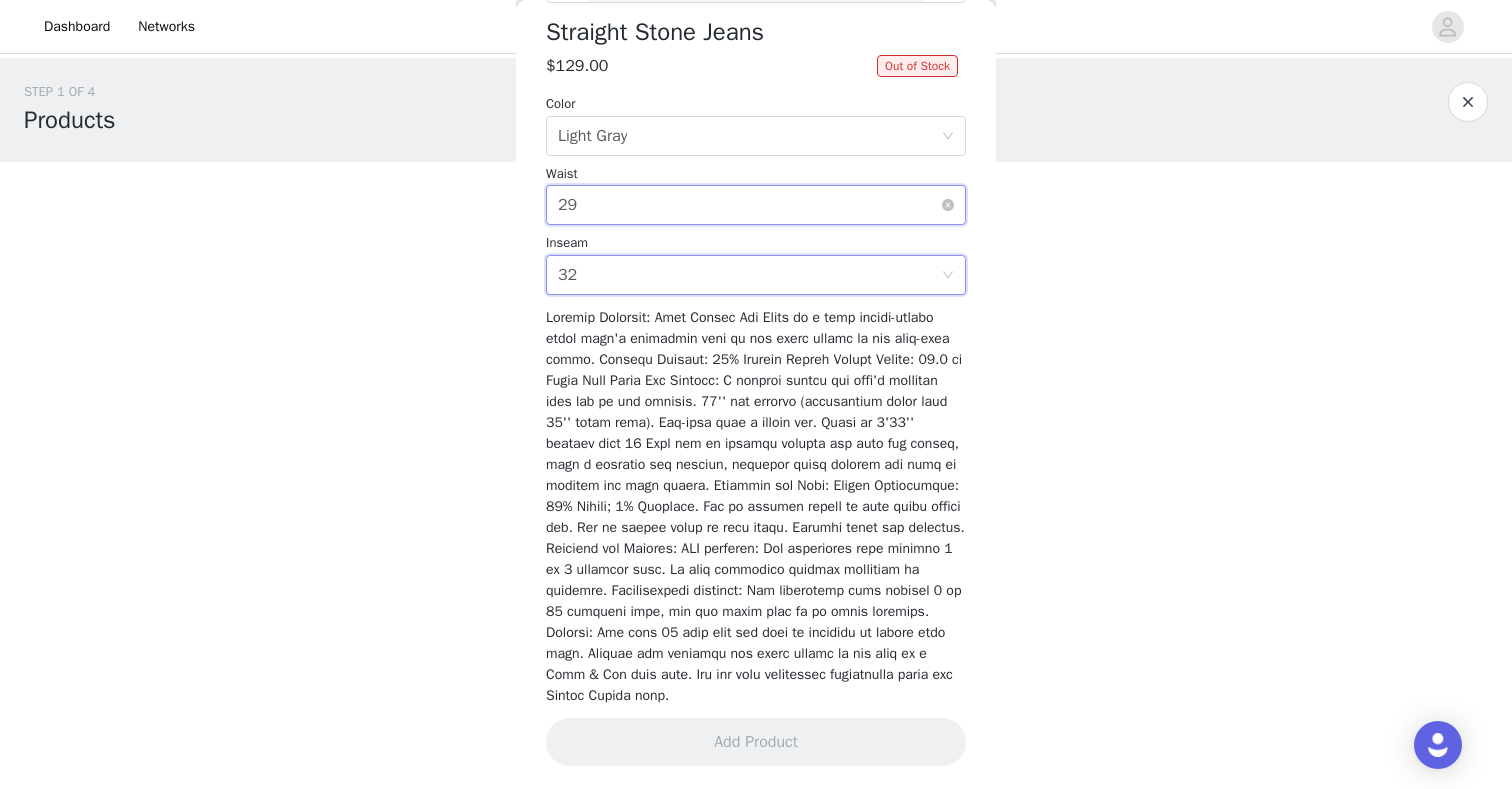 click on "Select waist 29" at bounding box center [749, 205] 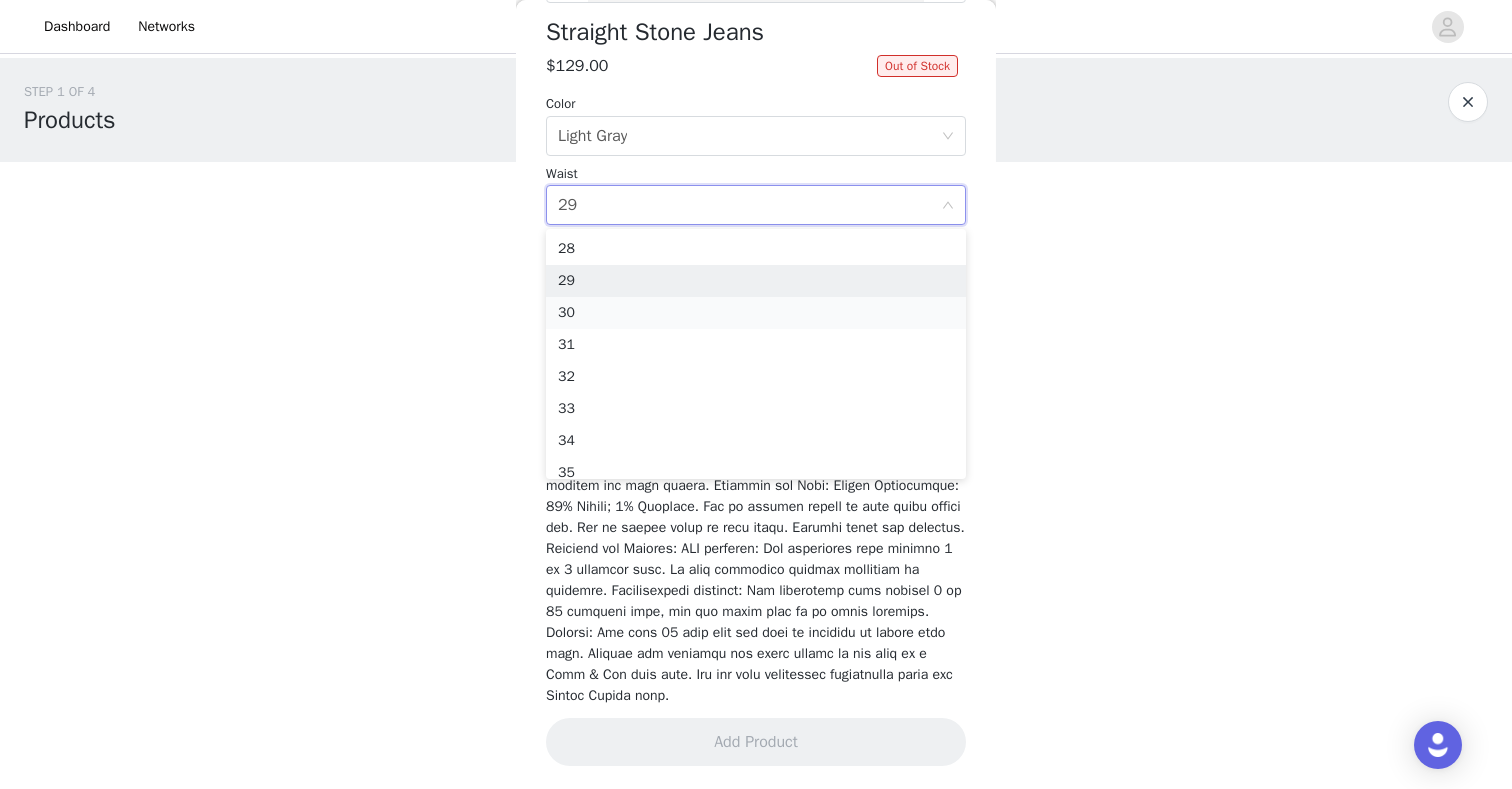 click on "30" at bounding box center (756, 313) 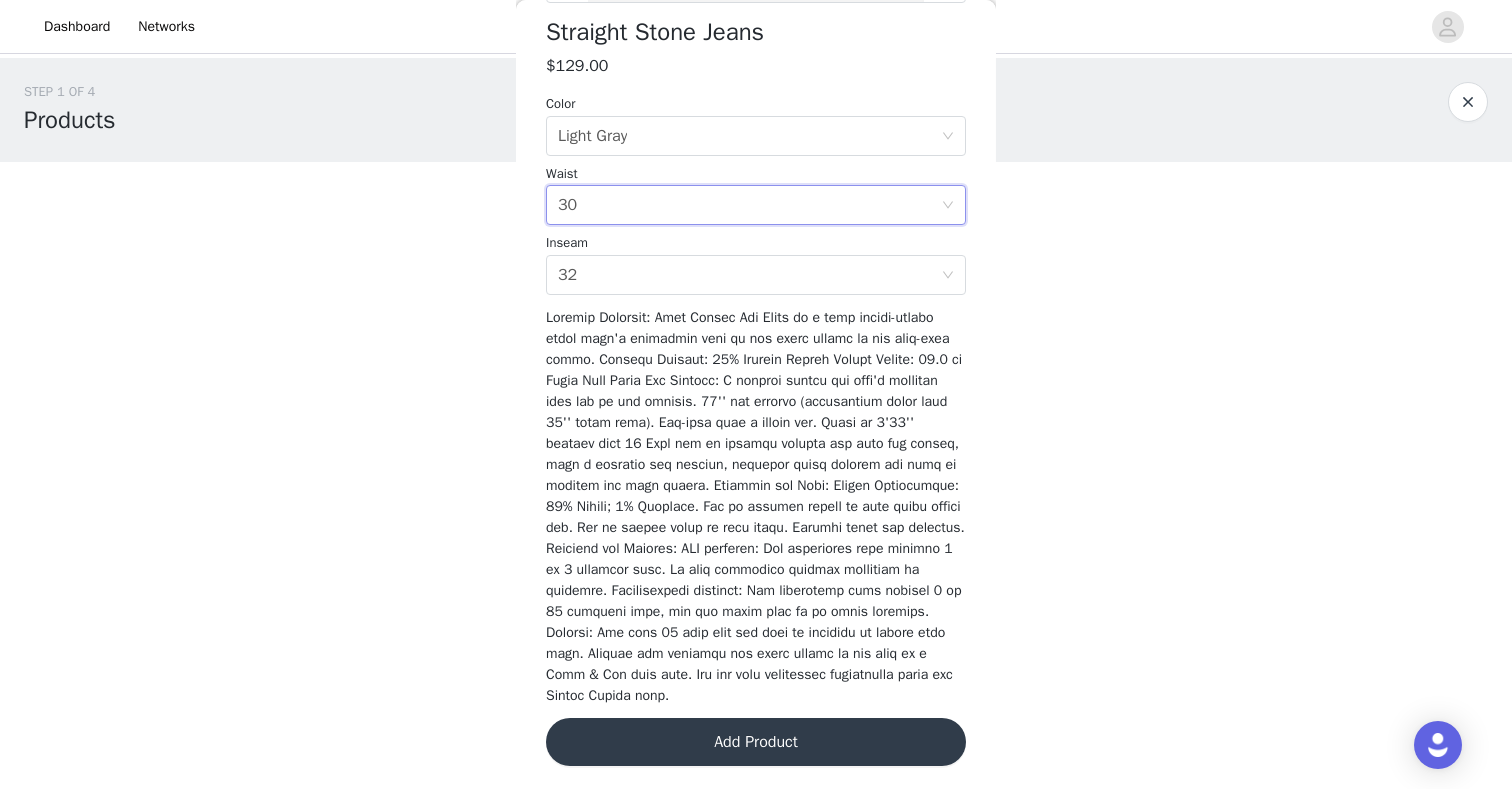 click on "Add Product" at bounding box center (756, 742) 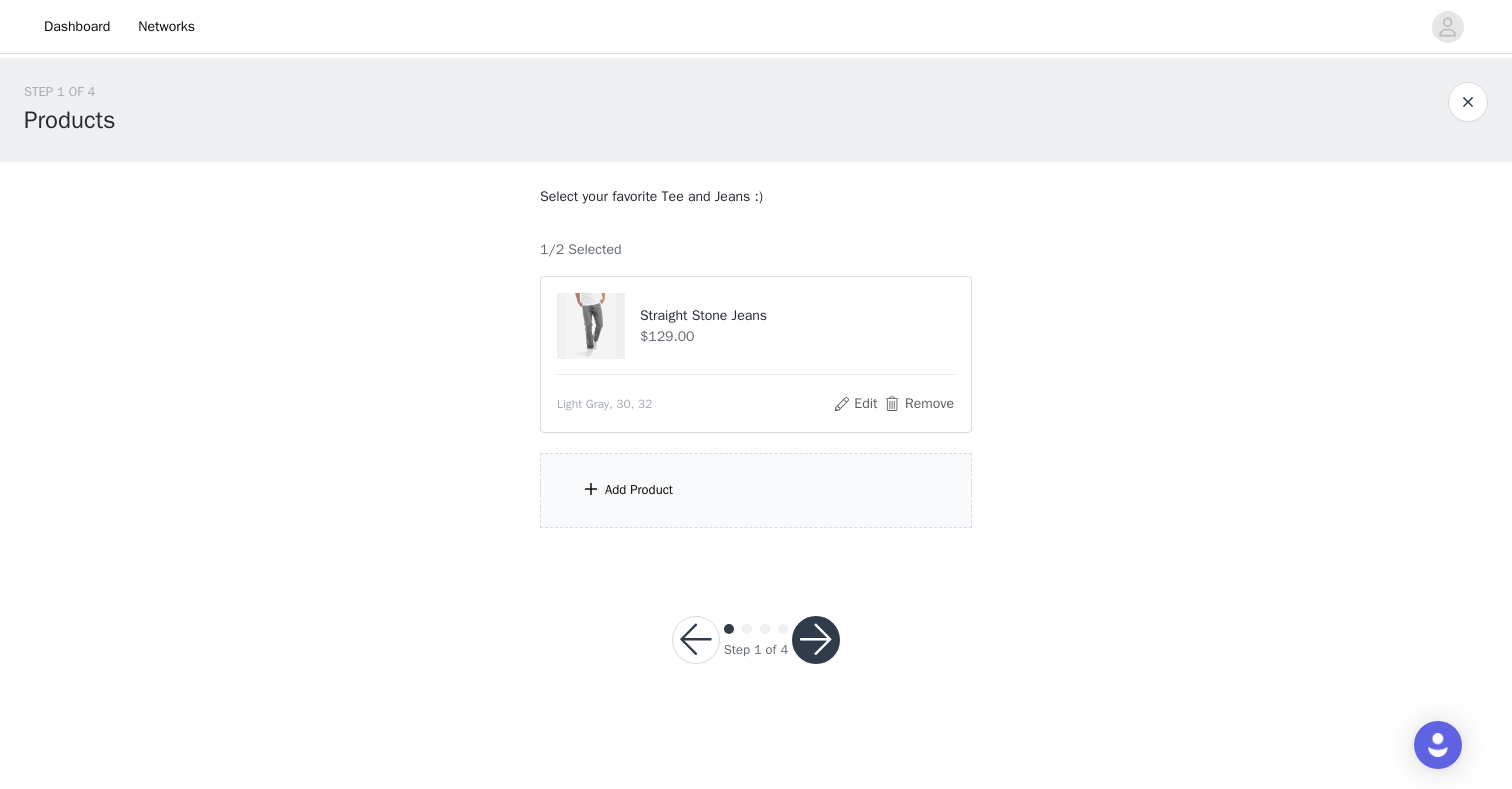 click on "Add Product" at bounding box center [756, 490] 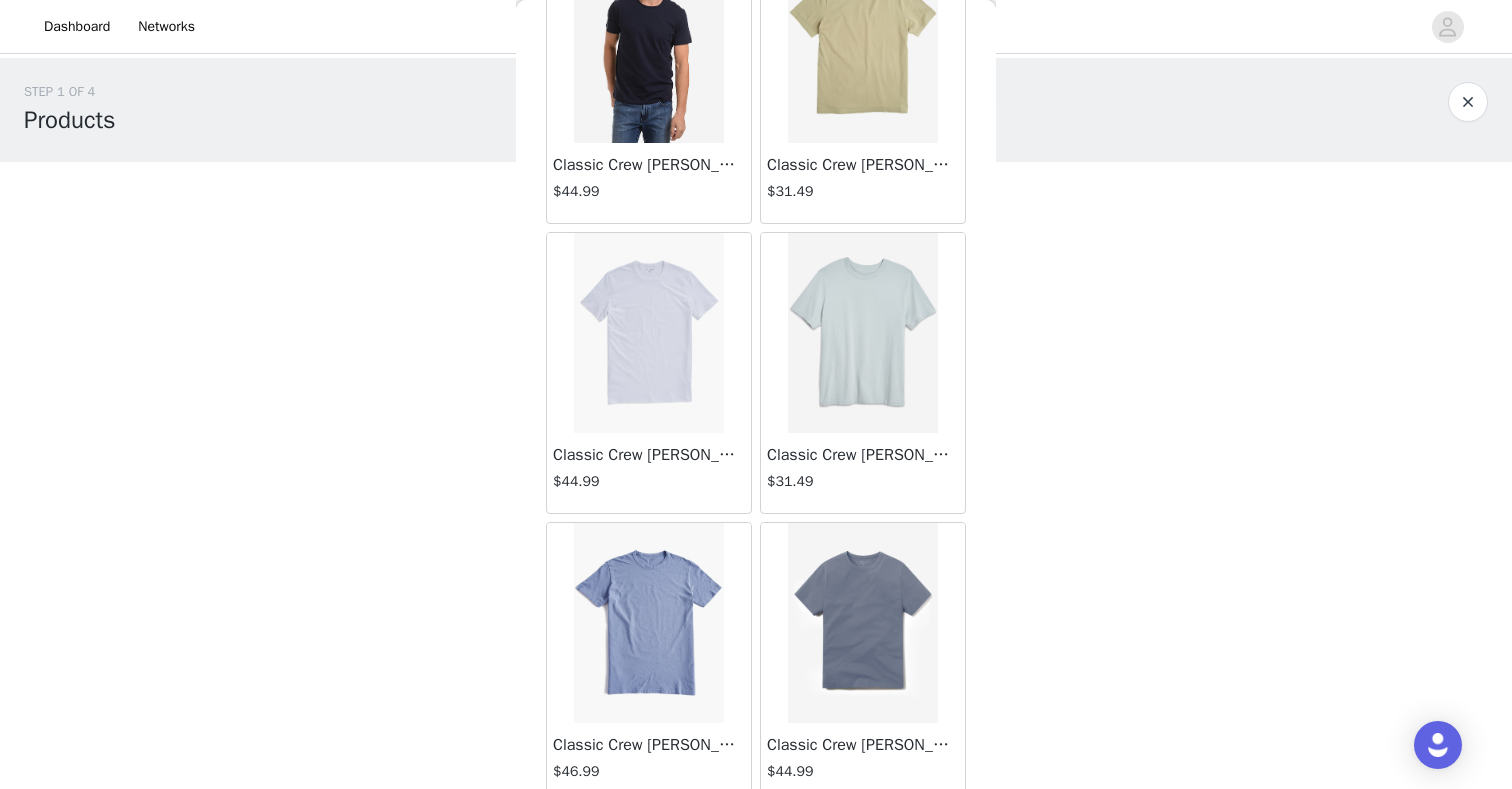 scroll, scrollTop: 2200, scrollLeft: 0, axis: vertical 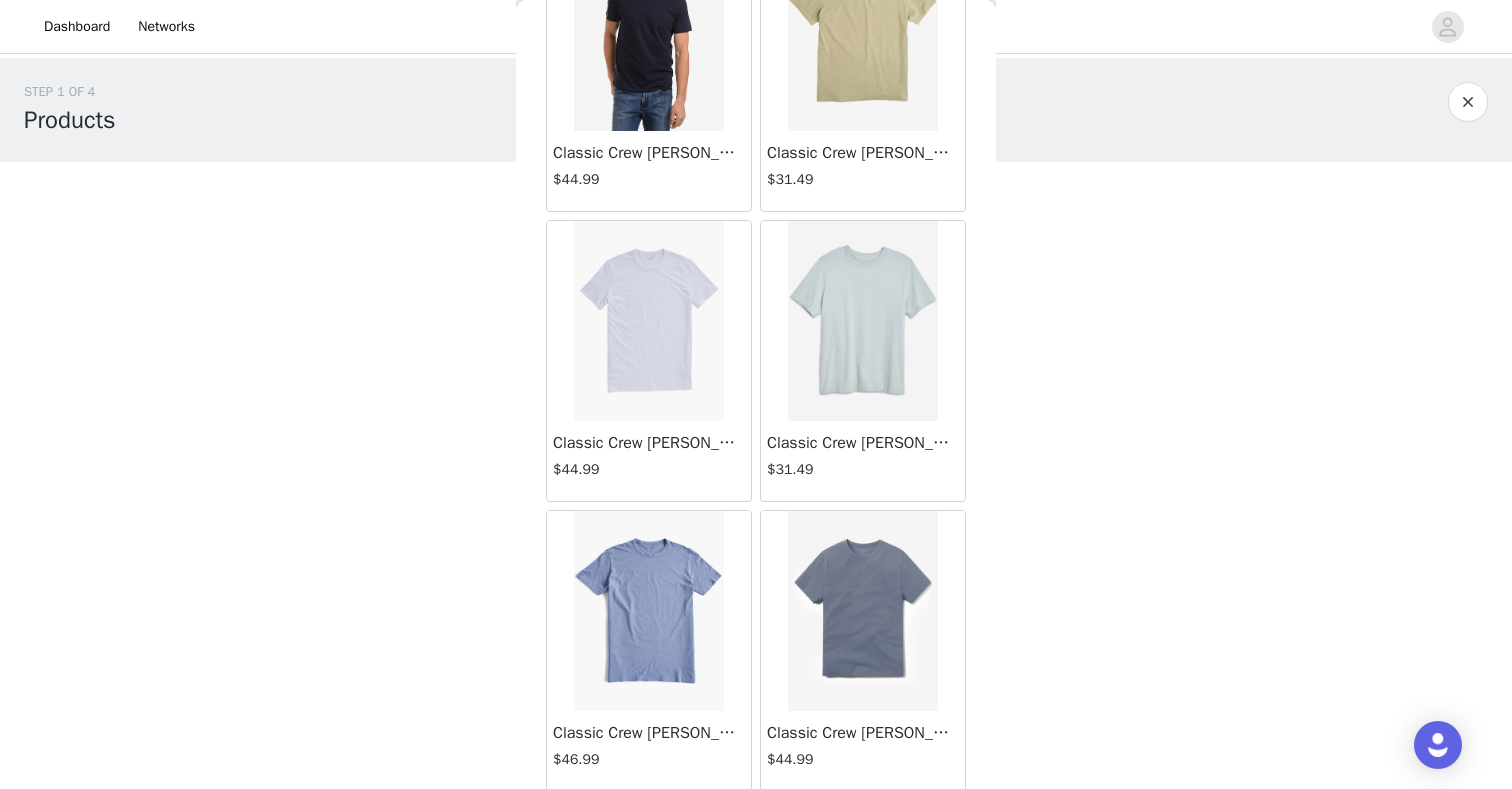 click at bounding box center (649, 321) 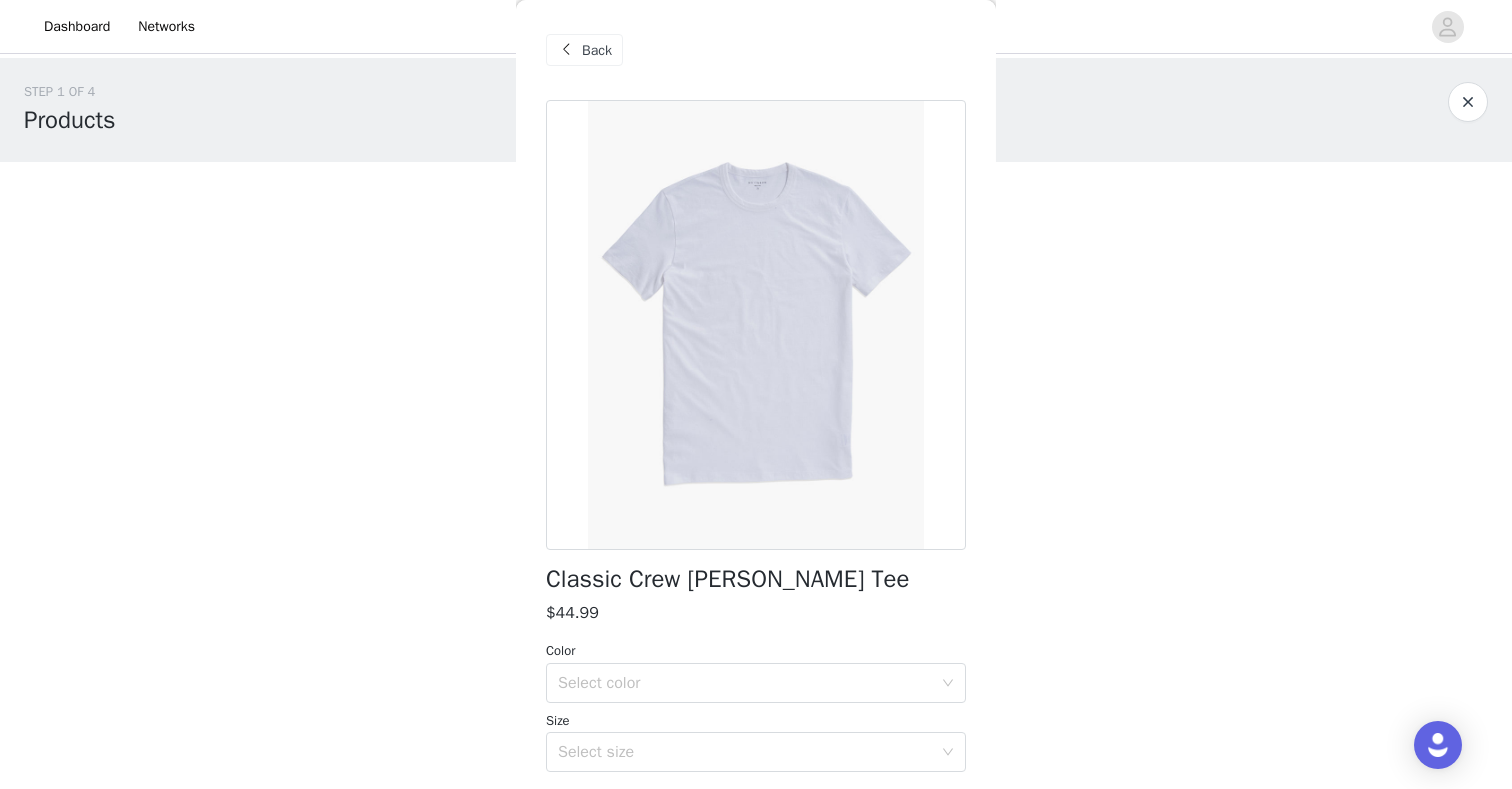 scroll, scrollTop: 247, scrollLeft: 0, axis: vertical 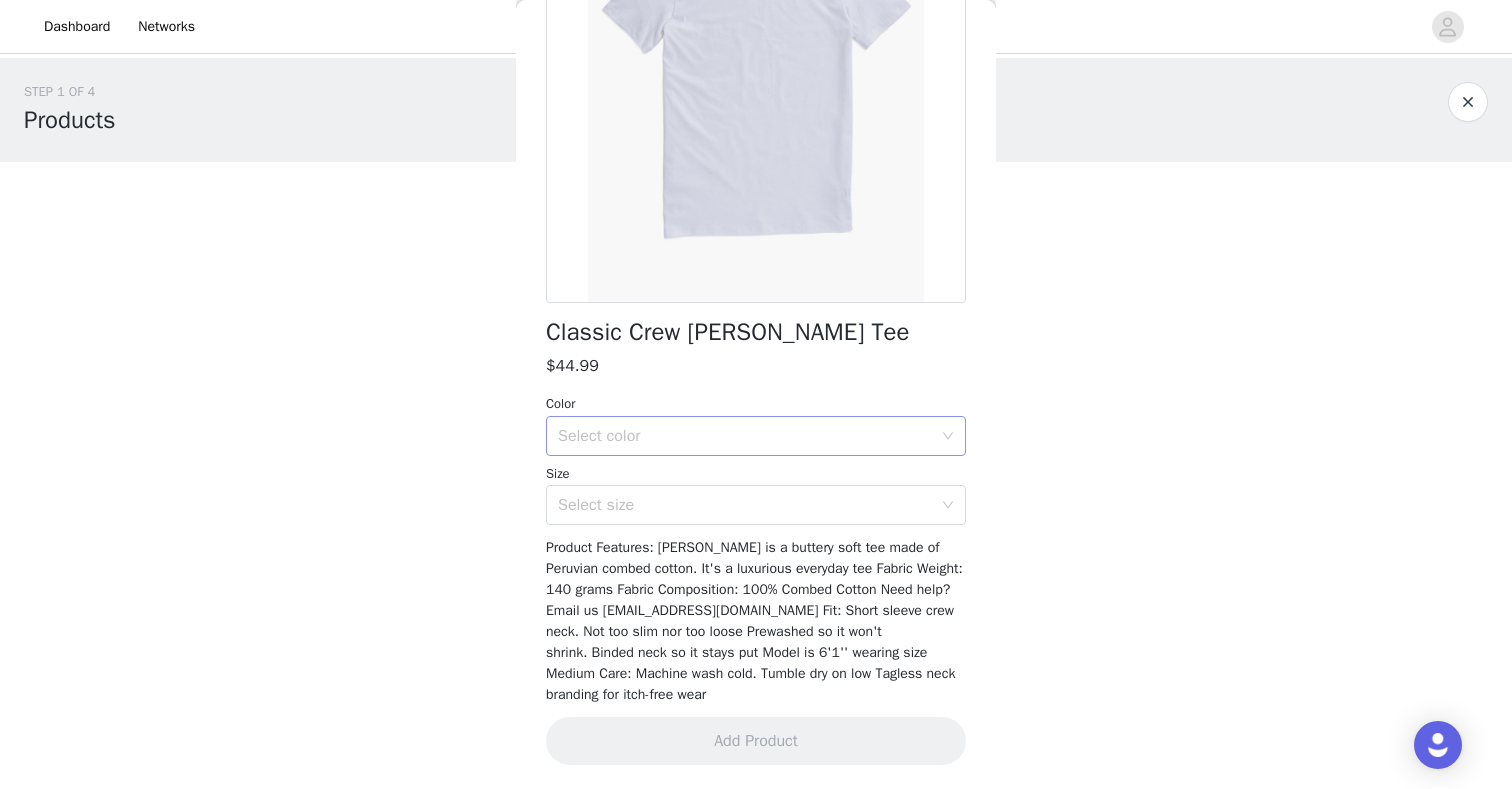 click on "Select color" at bounding box center [745, 436] 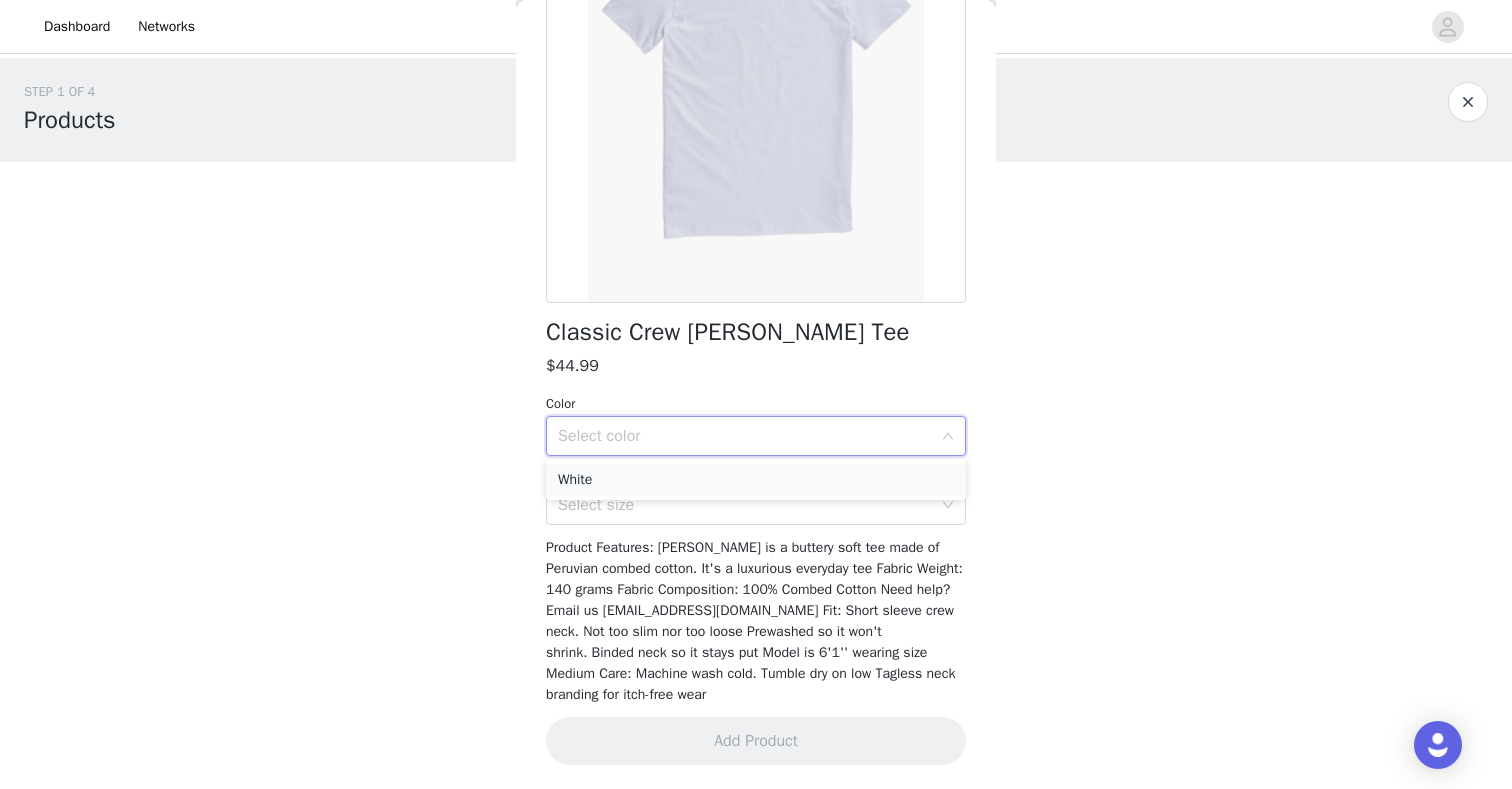 click on "White" at bounding box center [756, 480] 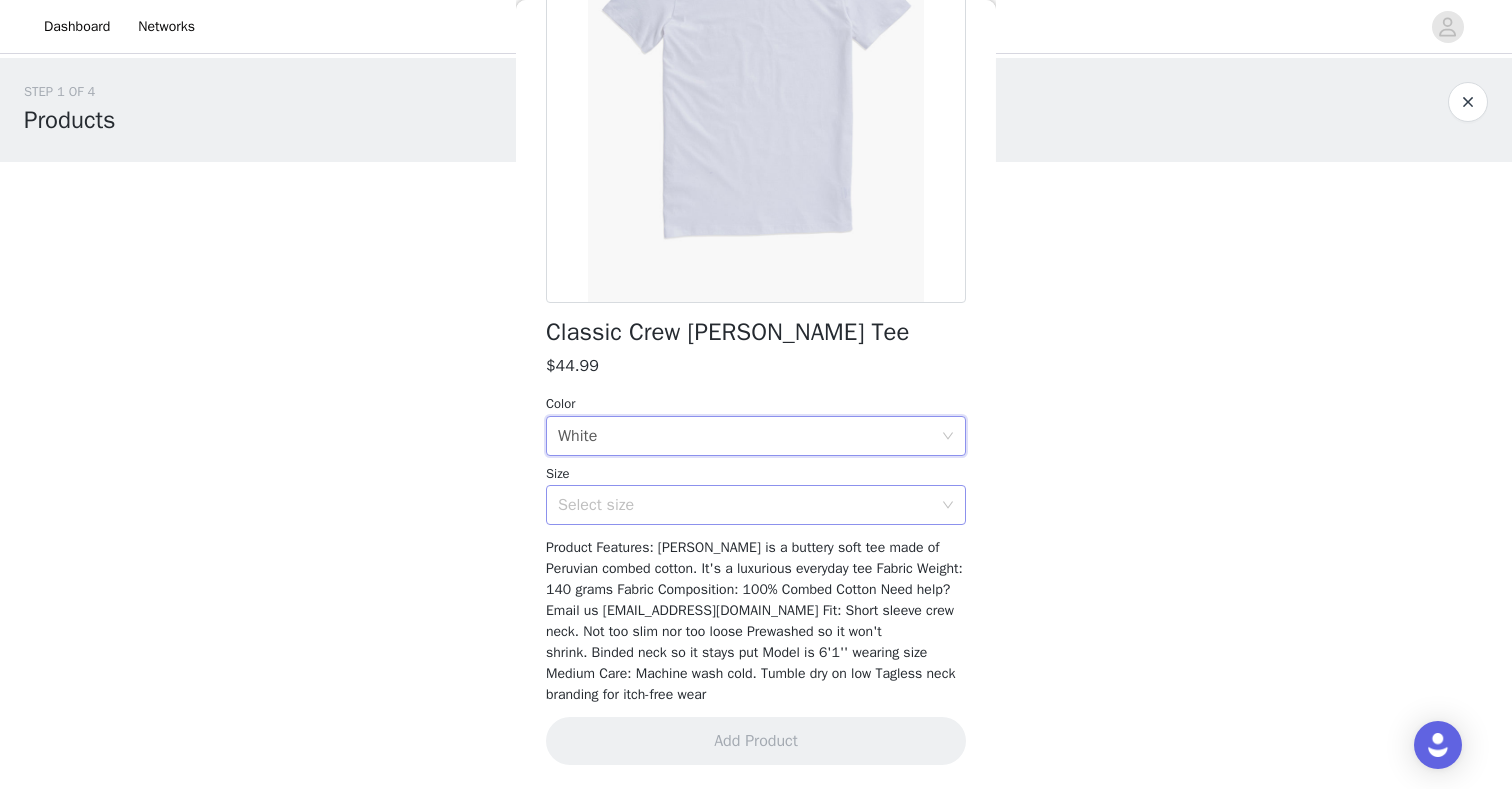 click on "Select size" at bounding box center [745, 505] 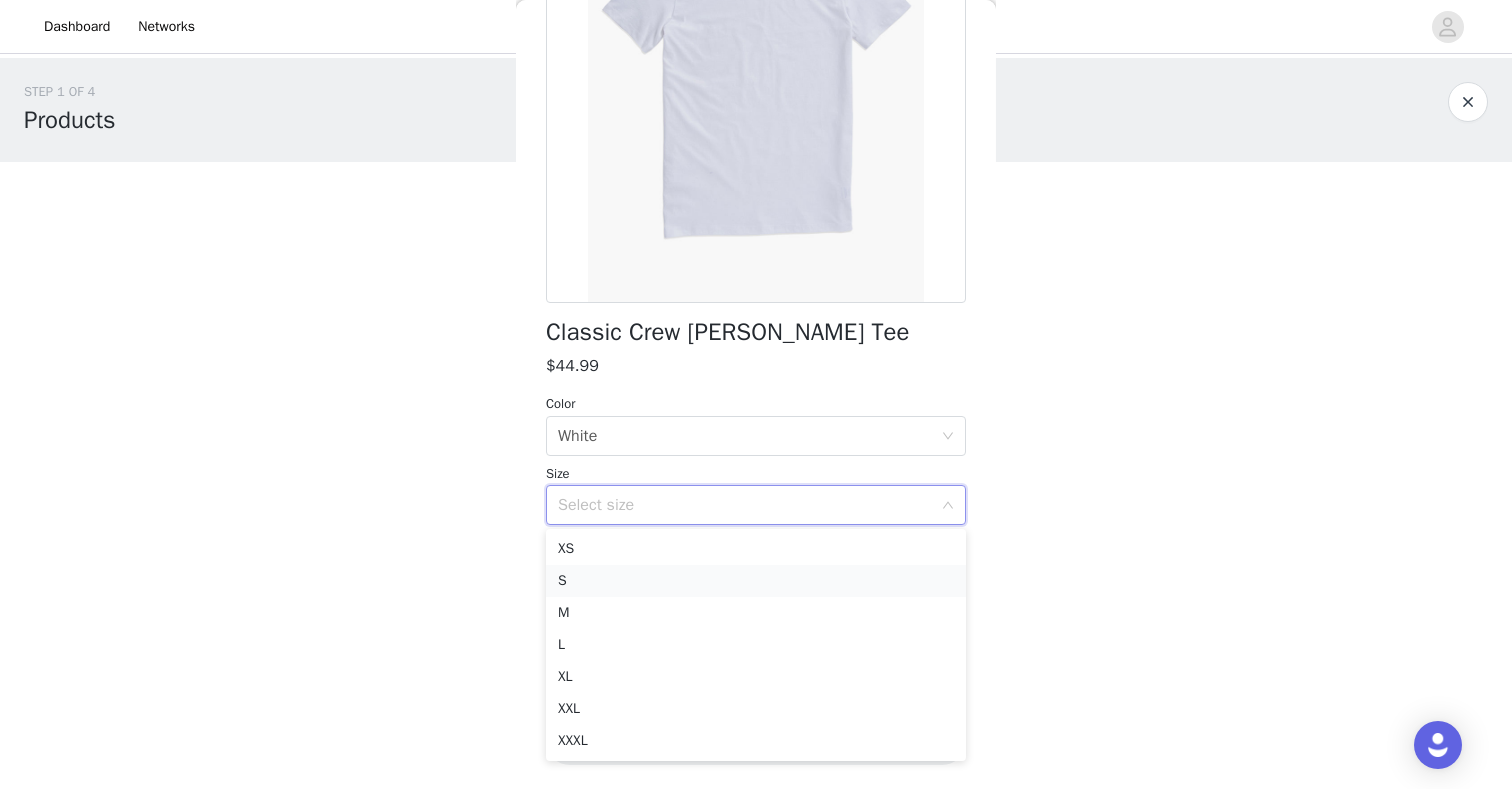 click on "S" at bounding box center [756, 581] 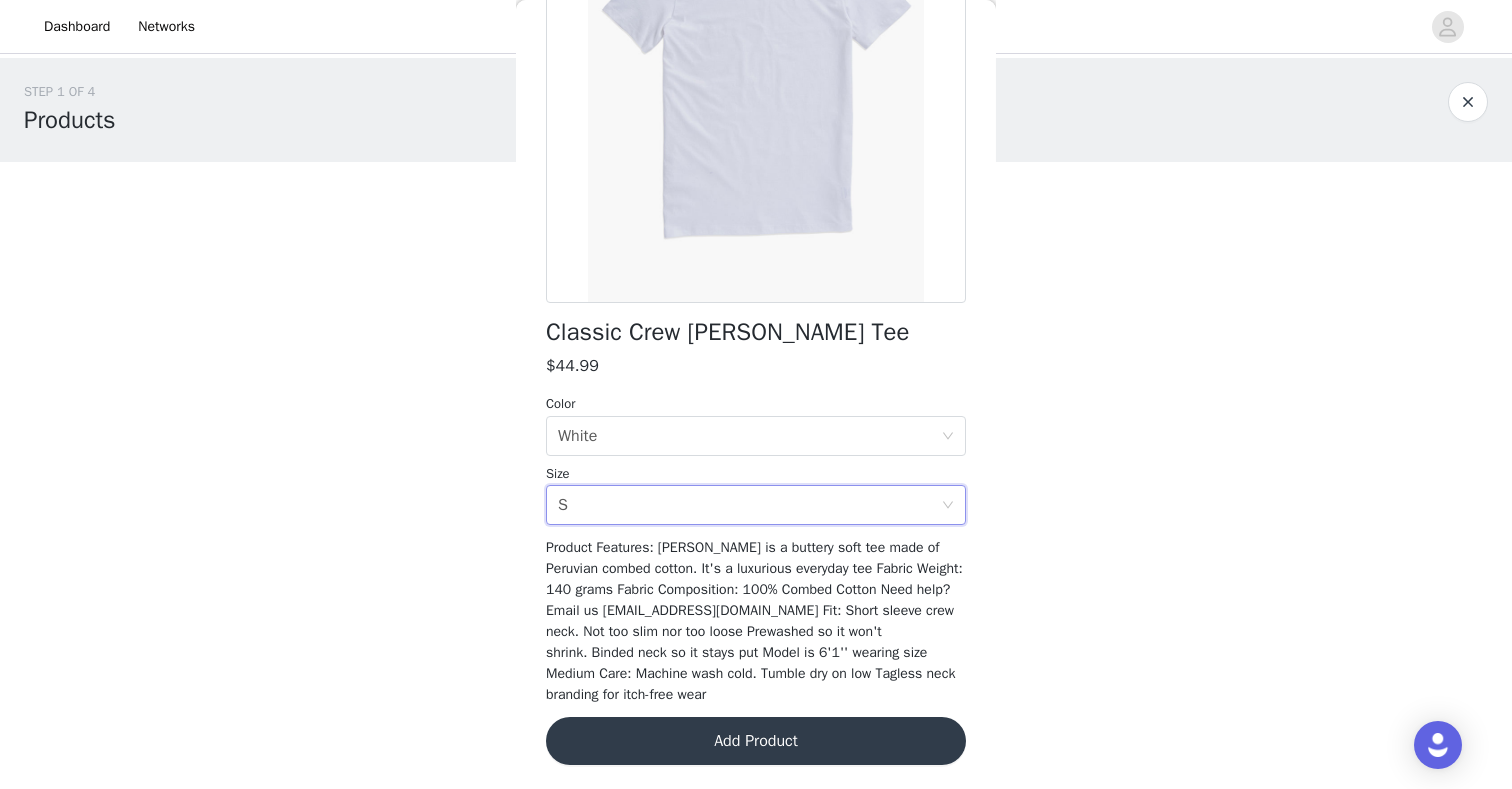 click on "Add Product" at bounding box center [756, 741] 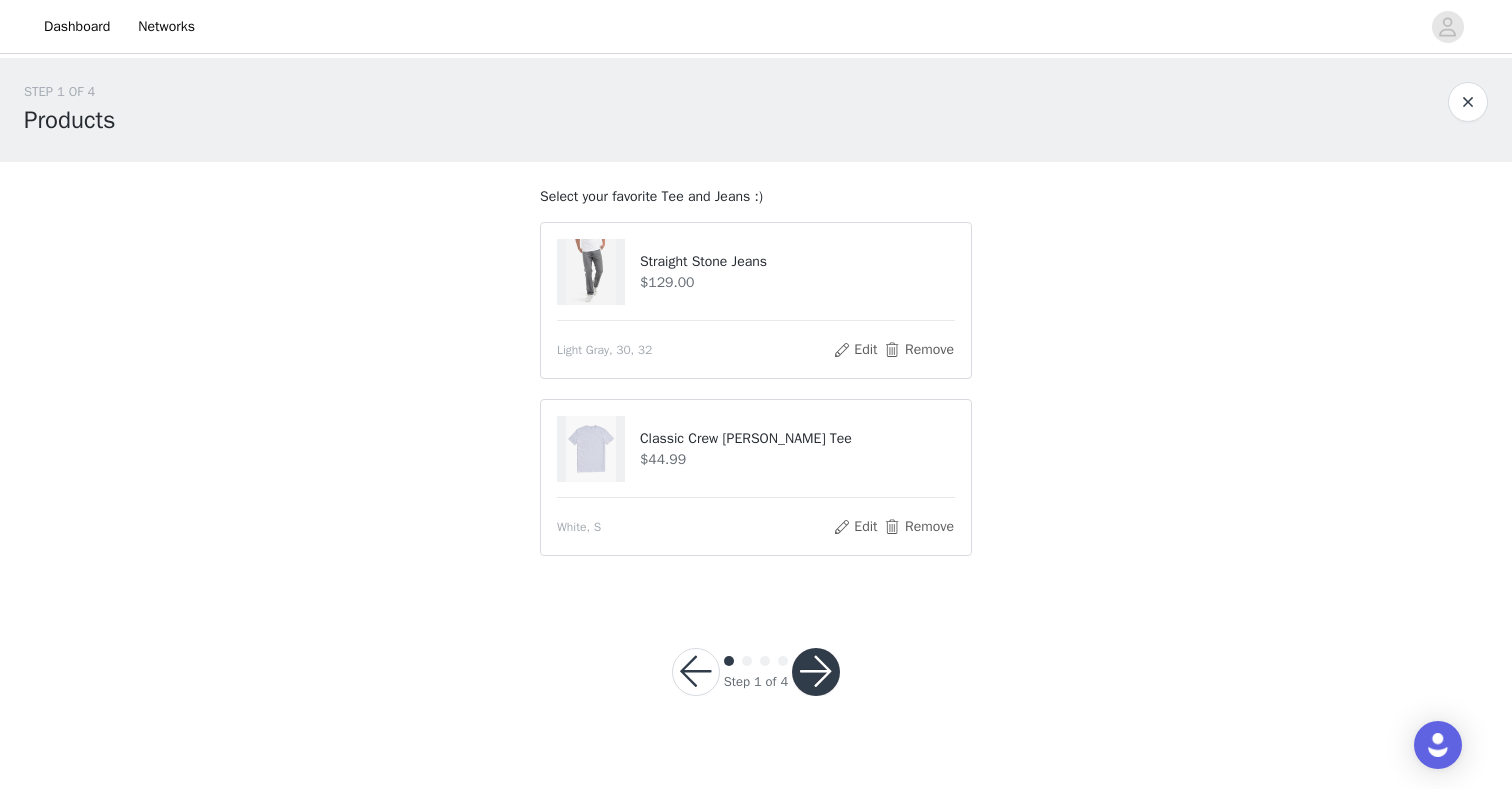 click at bounding box center (816, 672) 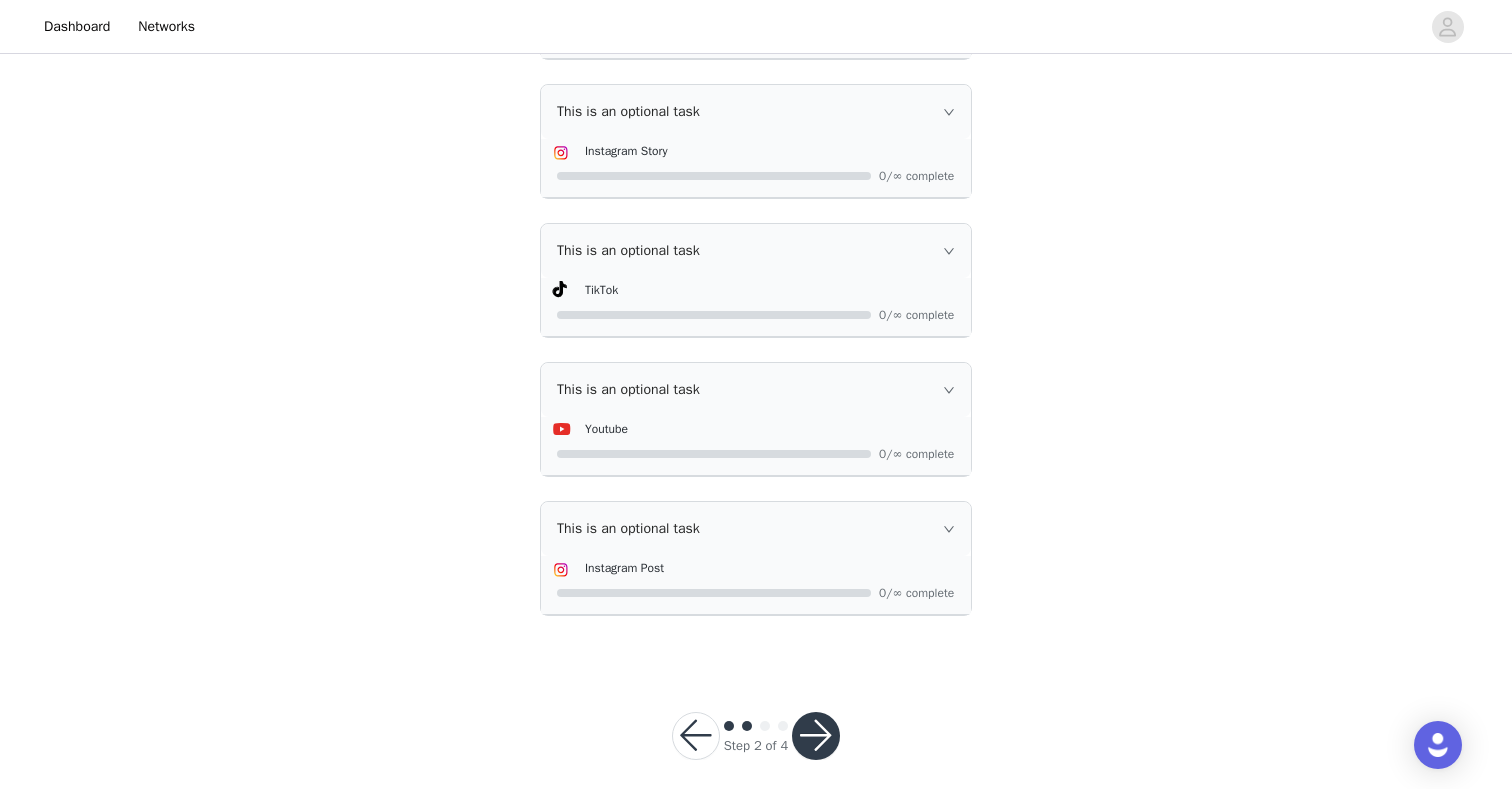scroll, scrollTop: 600, scrollLeft: 0, axis: vertical 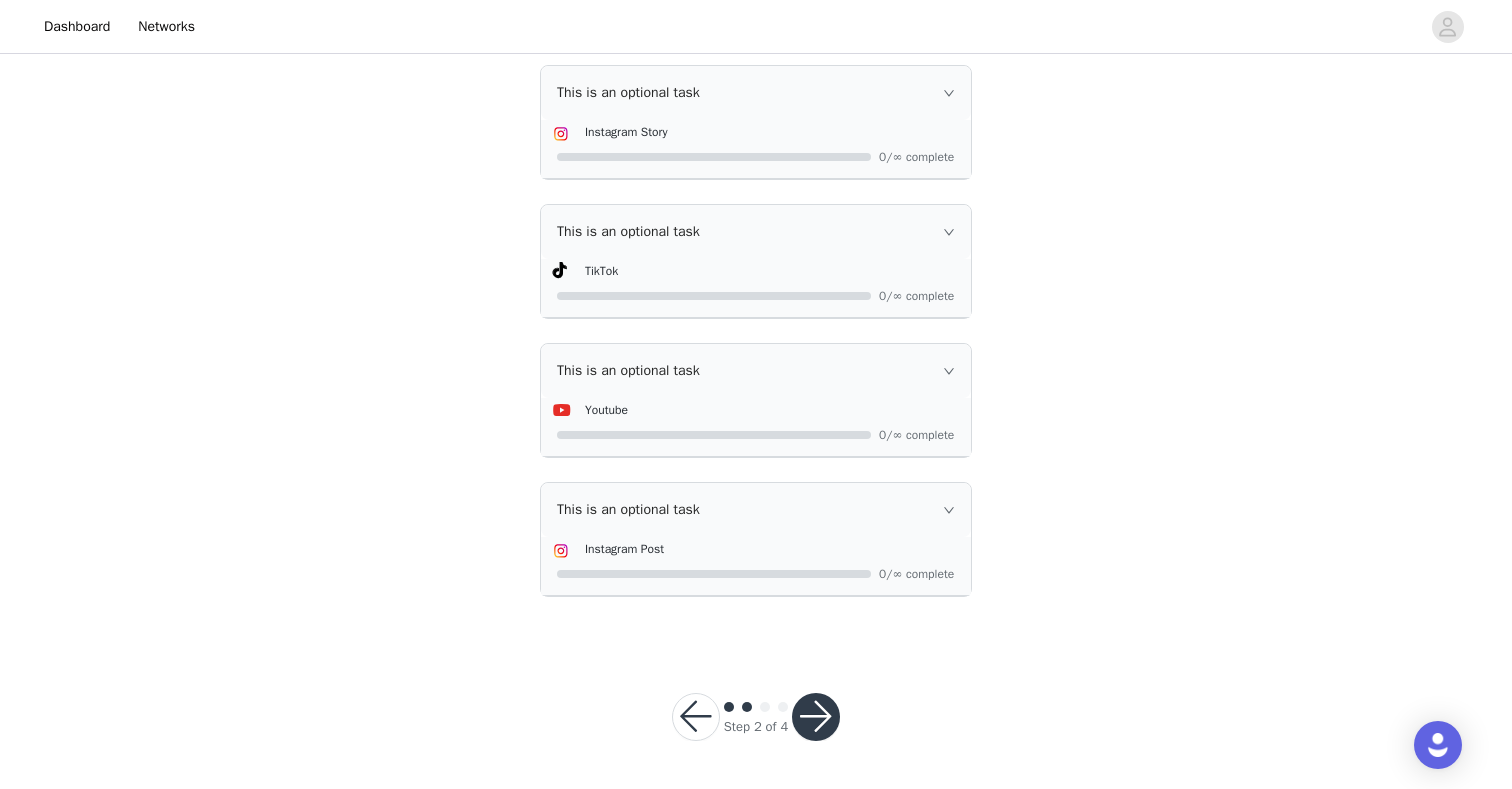 click at bounding box center (816, 717) 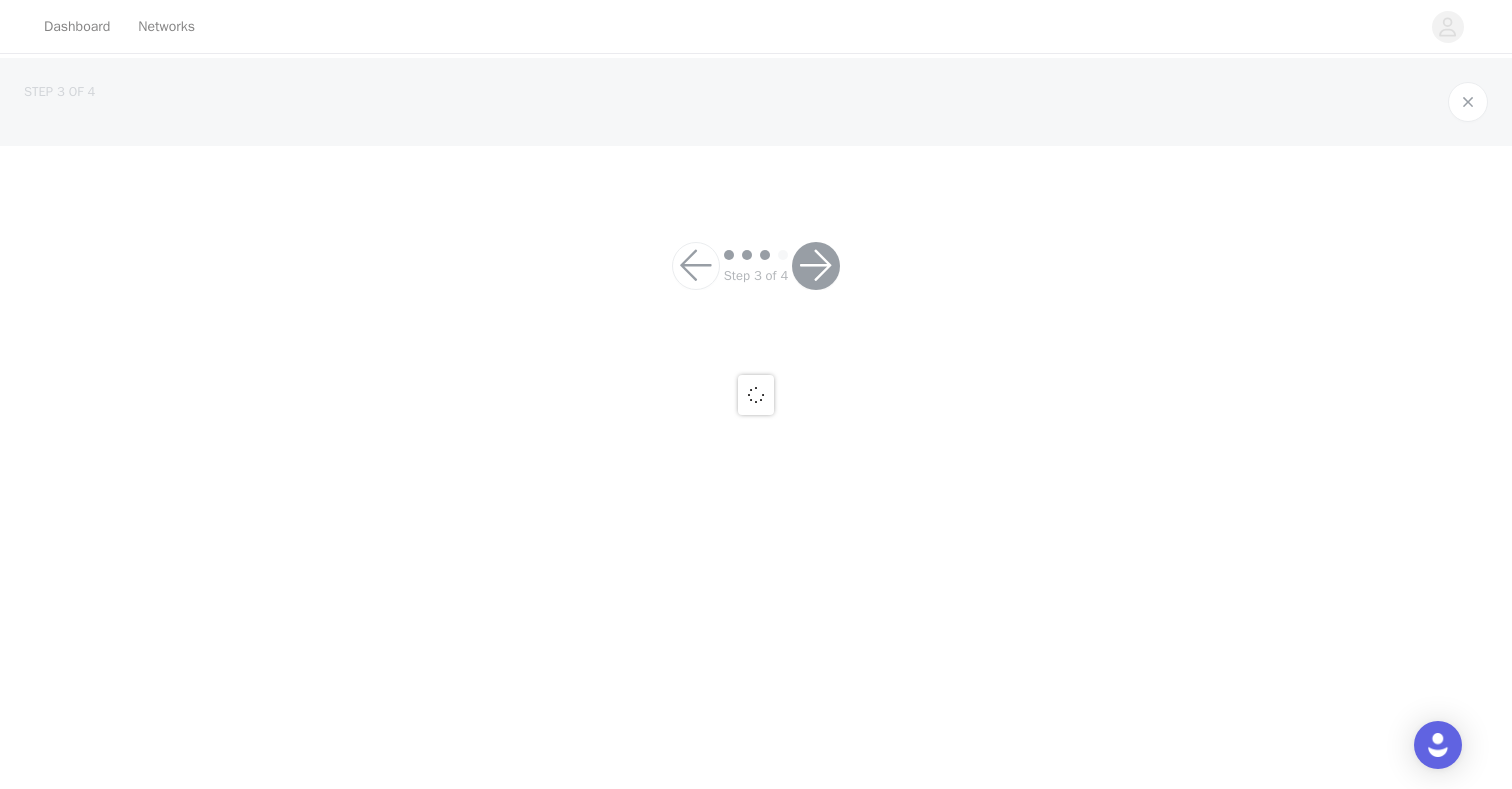 scroll, scrollTop: 0, scrollLeft: 0, axis: both 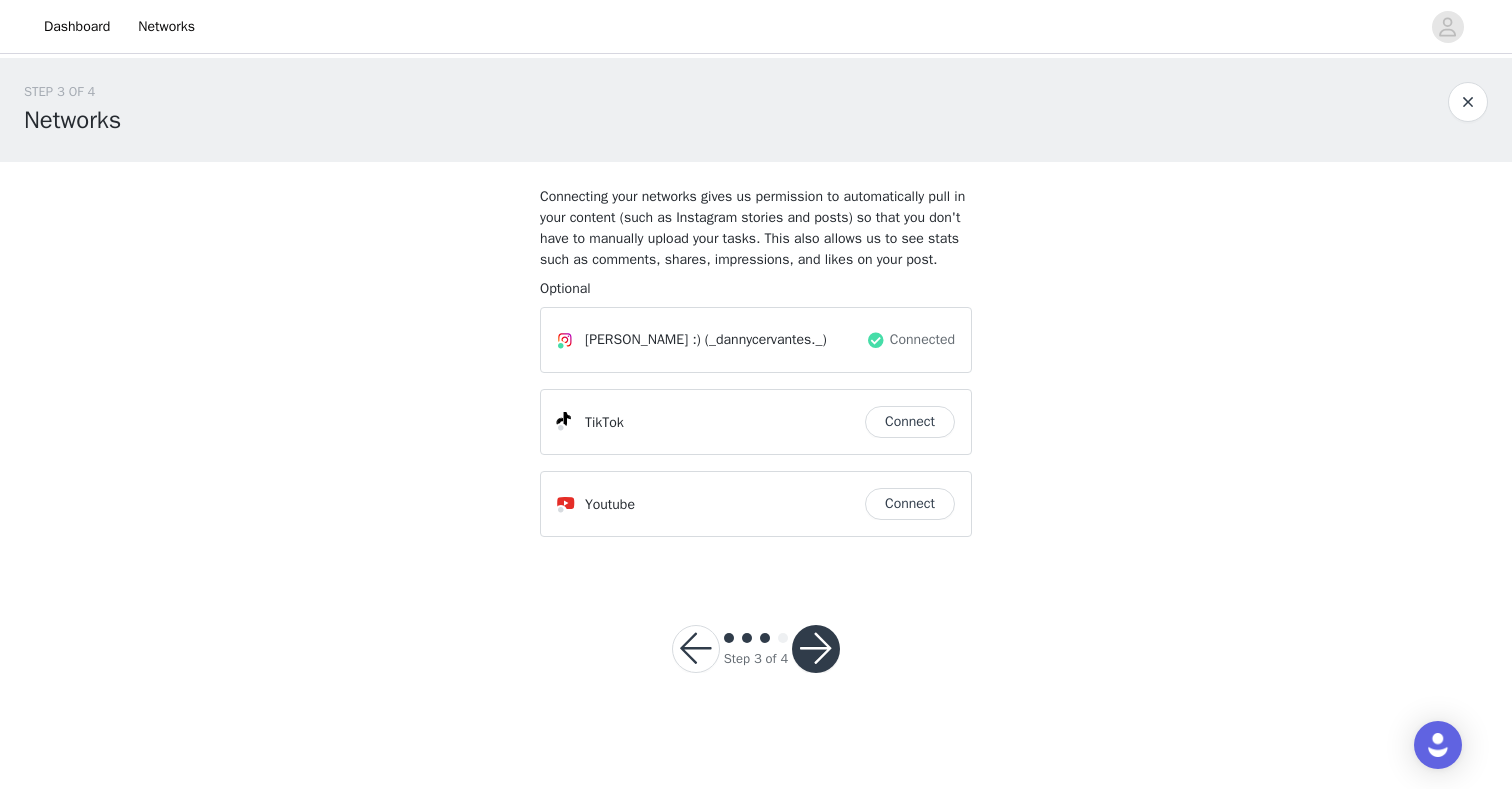 click on "Connect" at bounding box center (910, 422) 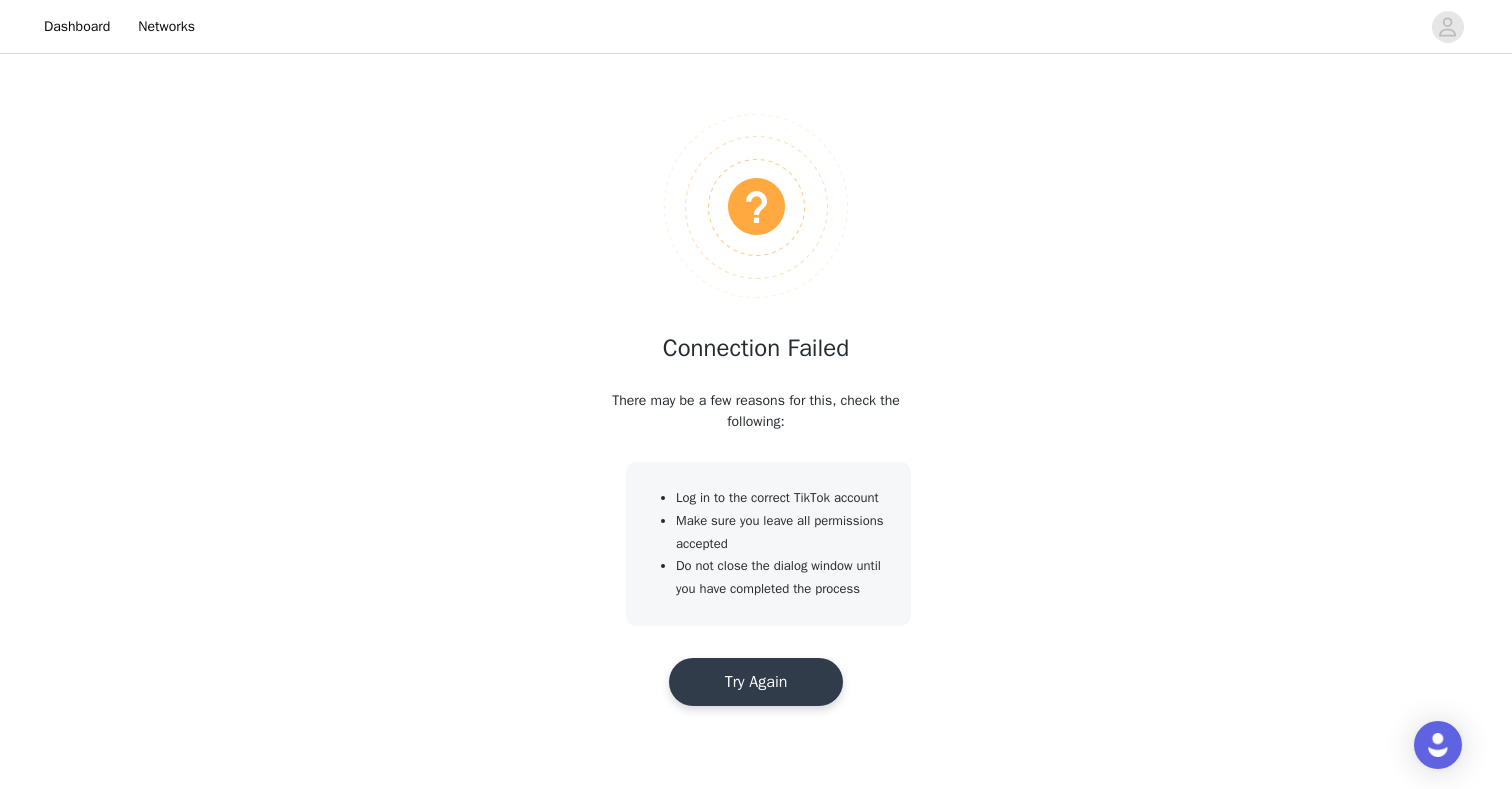 click on "Try Again" at bounding box center (756, 682) 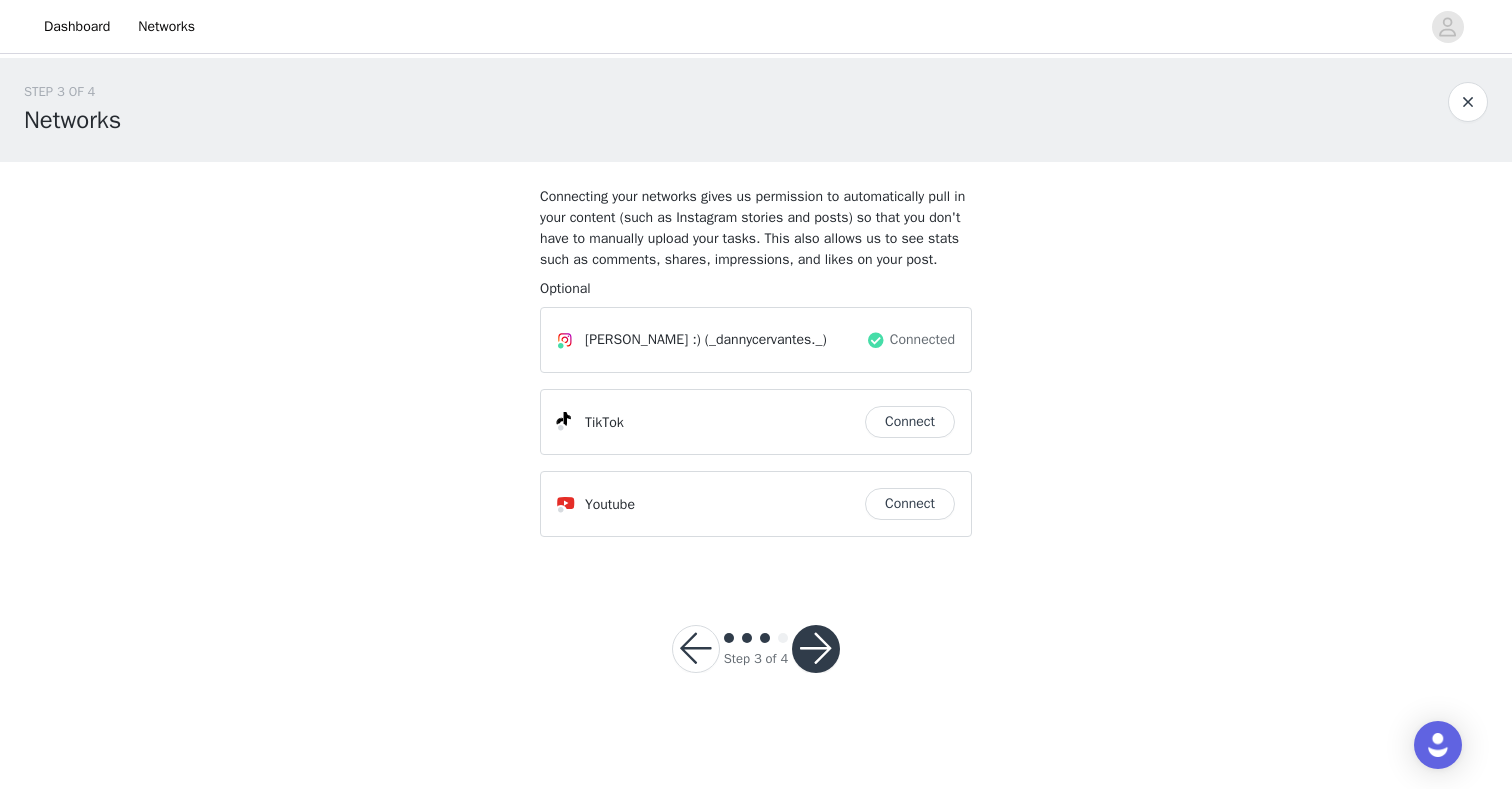 click on "Step 3 of 4" at bounding box center [756, 659] 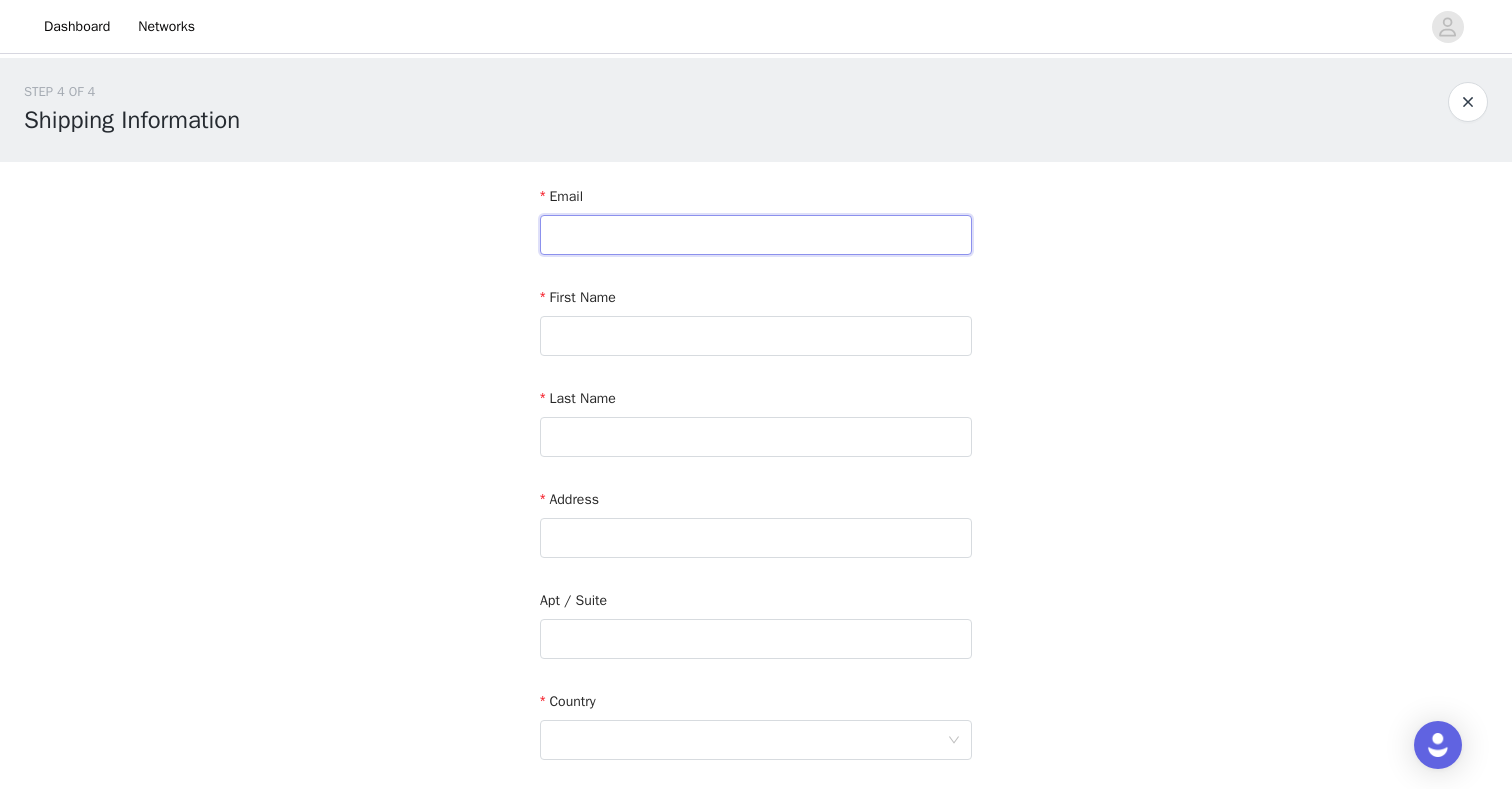 click at bounding box center (756, 235) 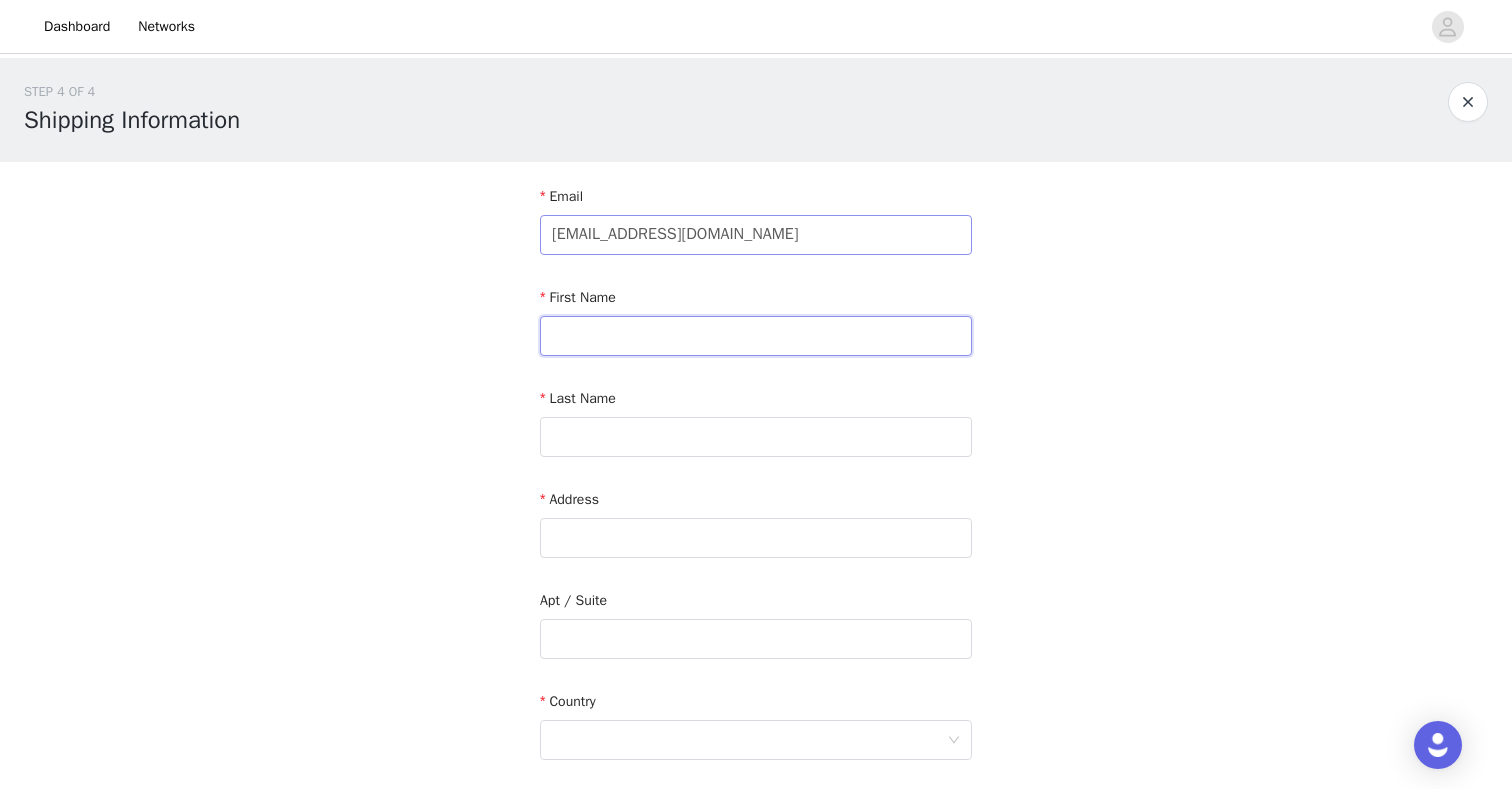 type on "[PERSON_NAME]" 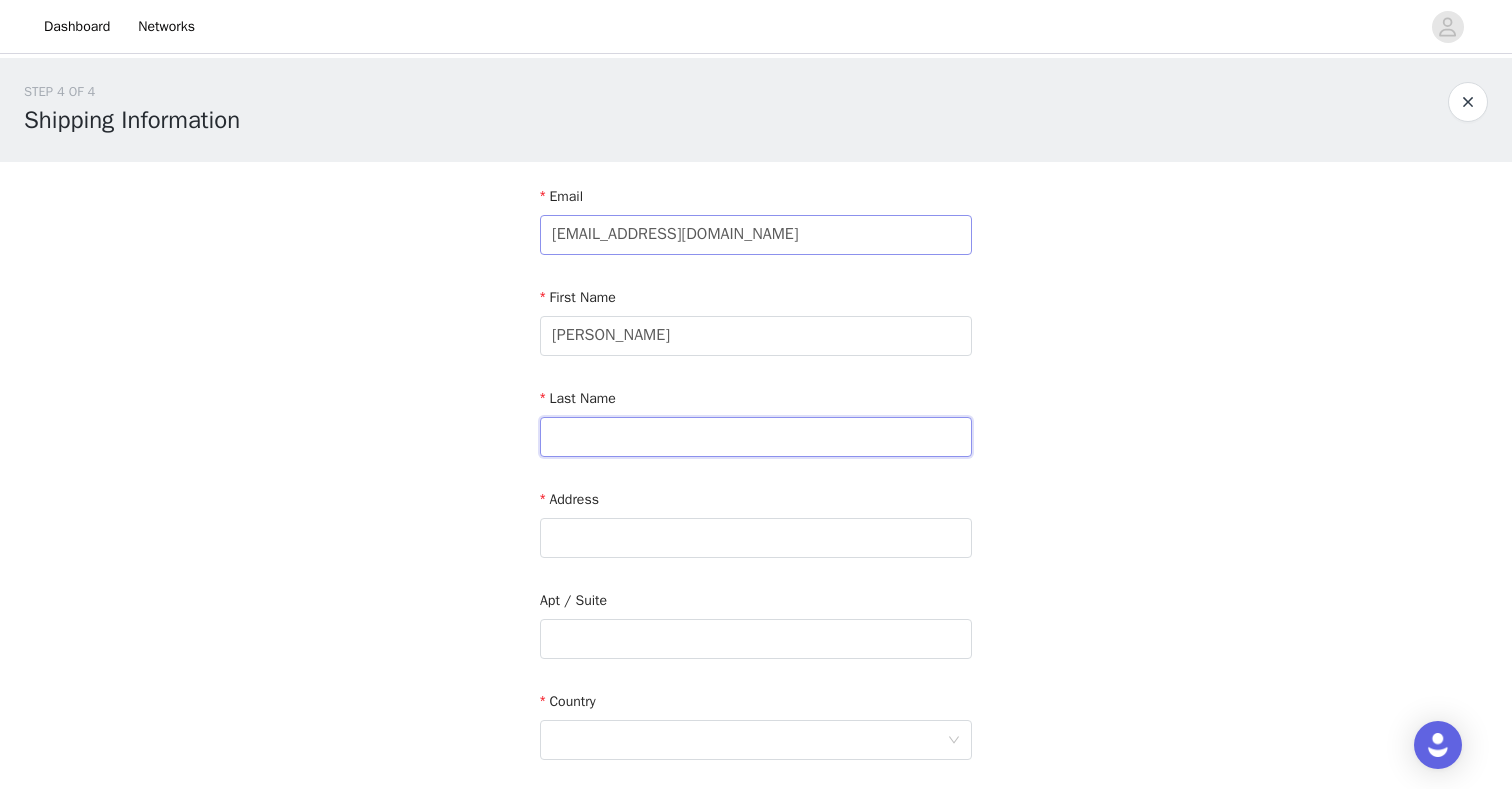 type on "[PERSON_NAME]" 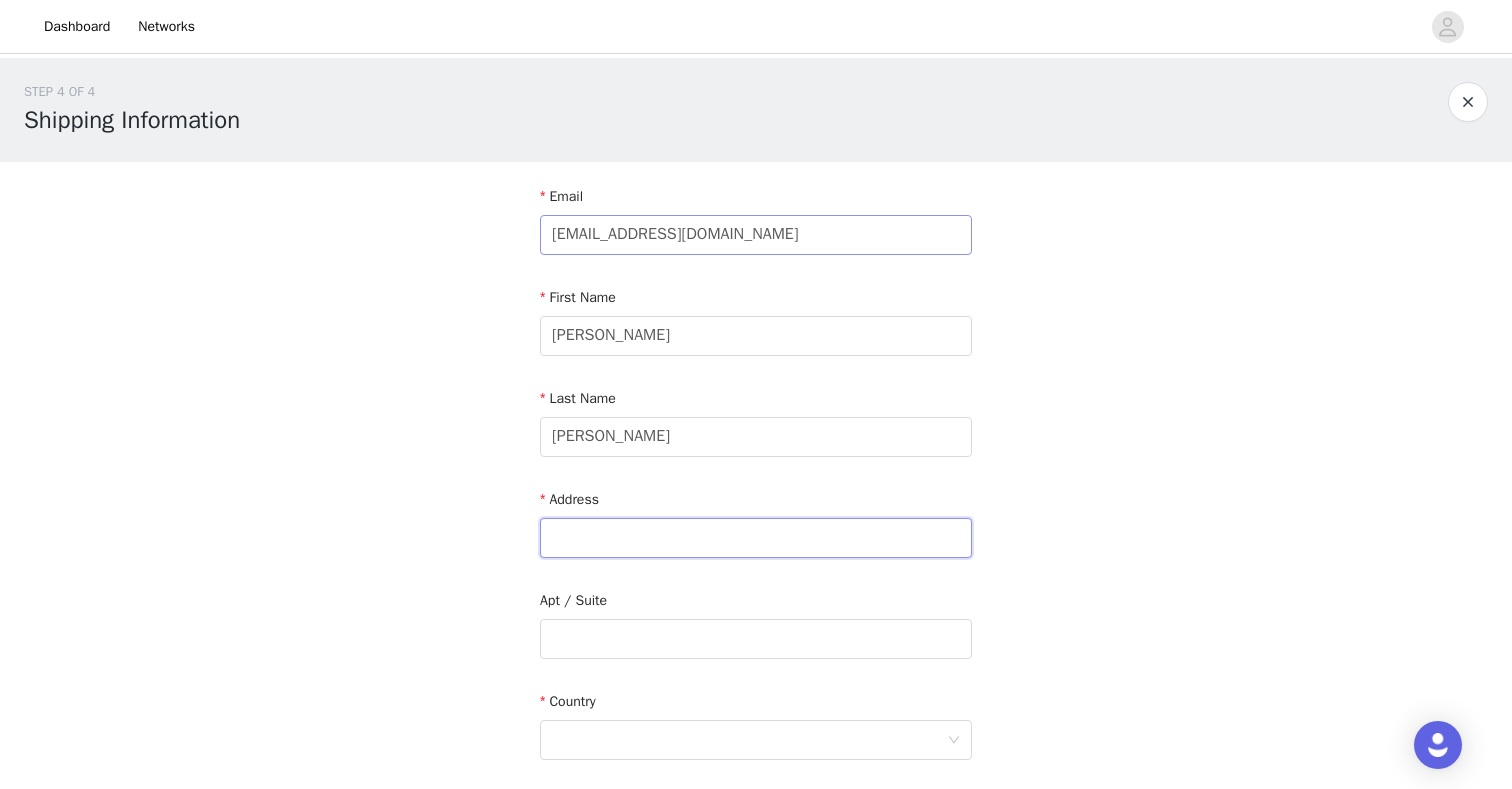 type on "[STREET_ADDRESS][PERSON_NAME]" 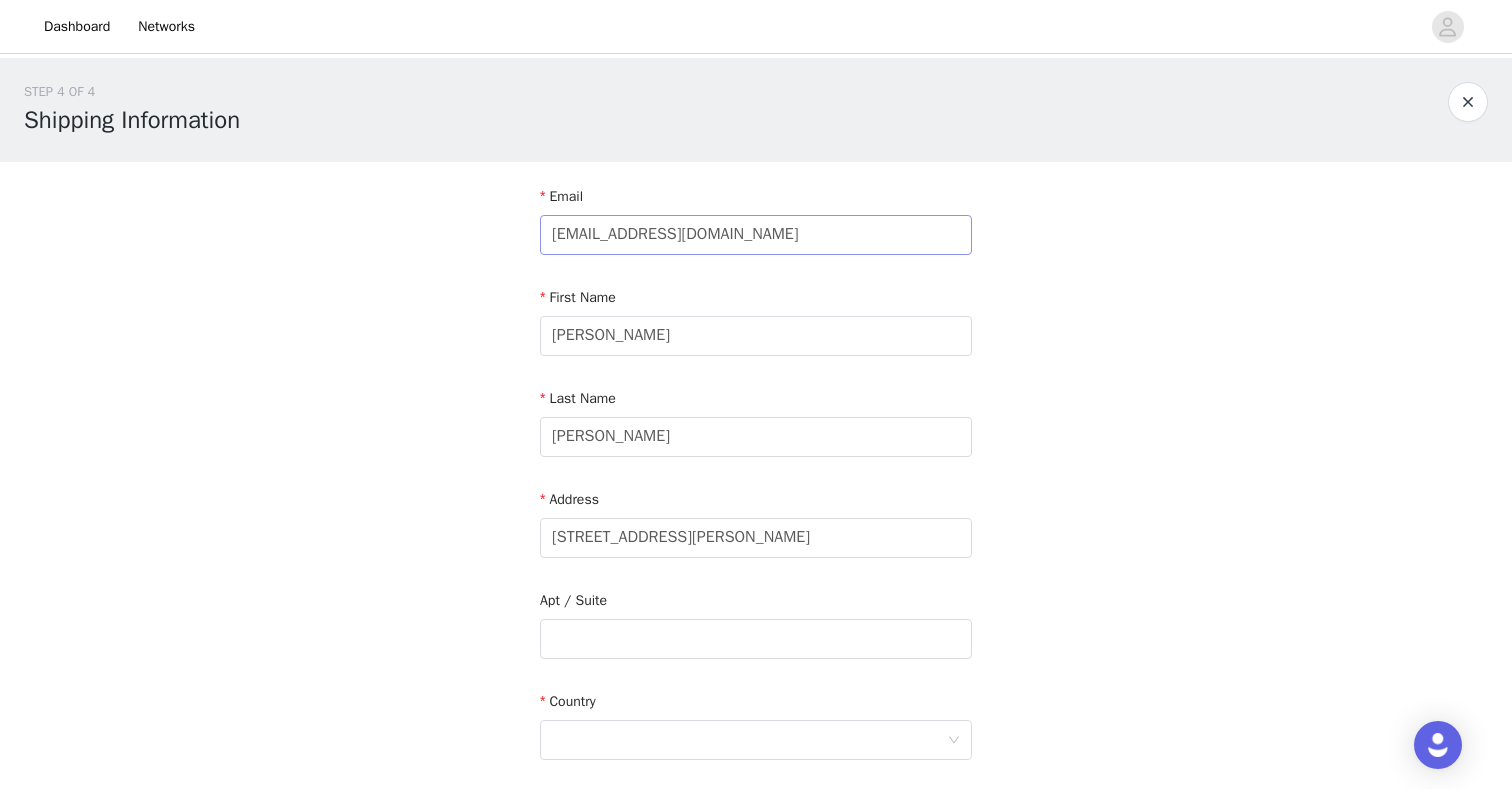 type on "Petaluma" 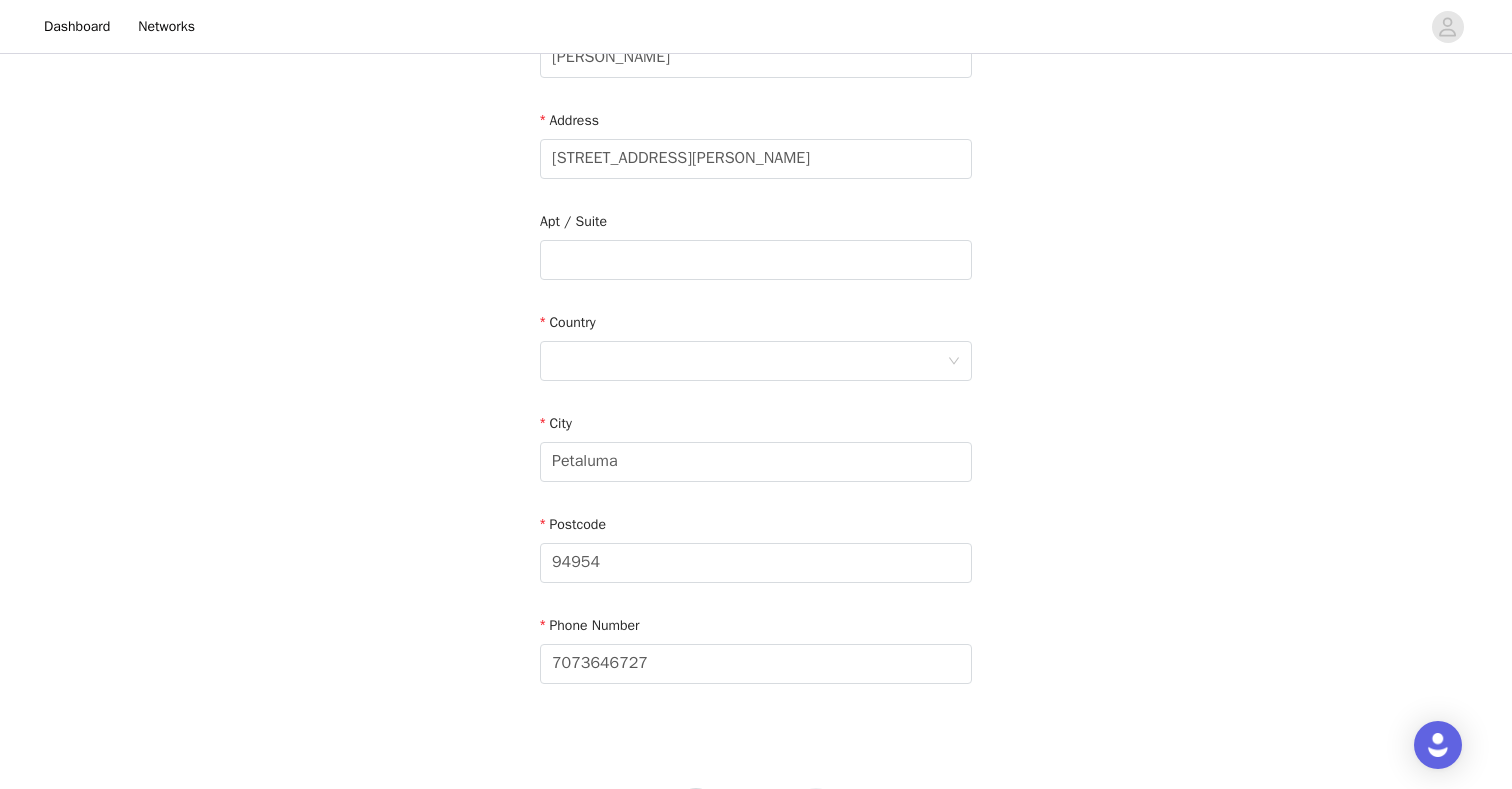 scroll, scrollTop: 473, scrollLeft: 0, axis: vertical 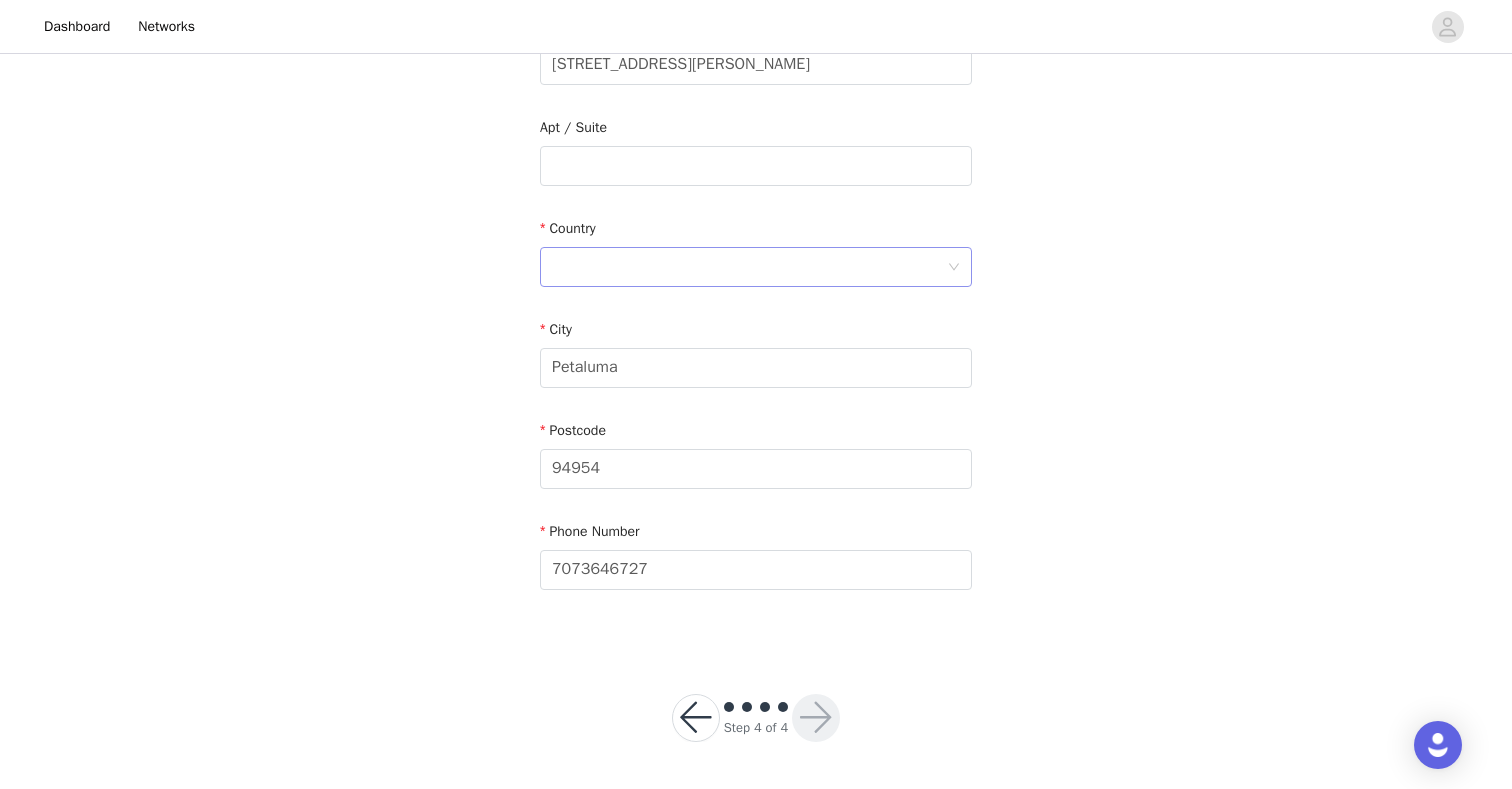 click at bounding box center (749, 267) 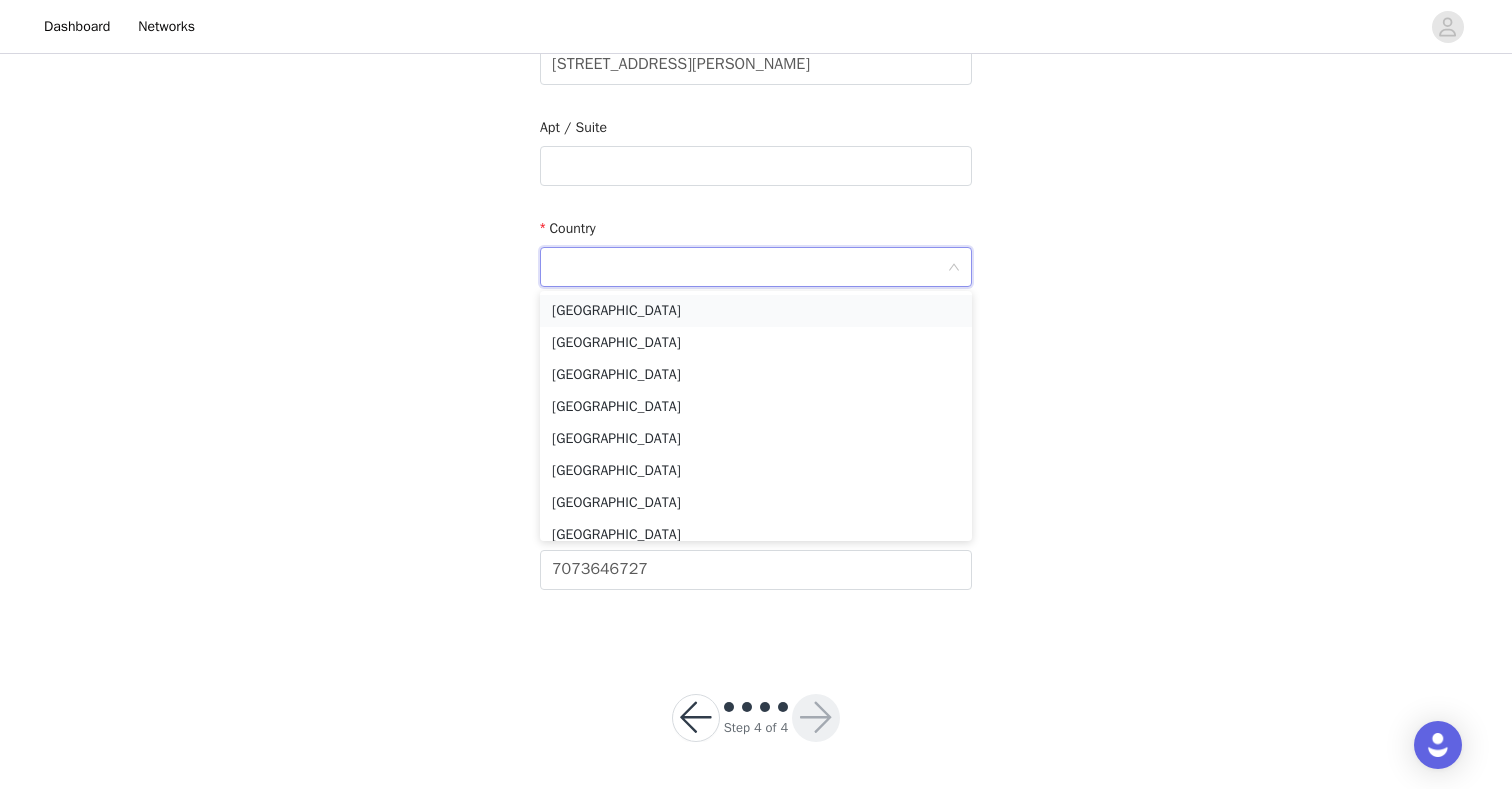 click on "[GEOGRAPHIC_DATA]" at bounding box center (756, 311) 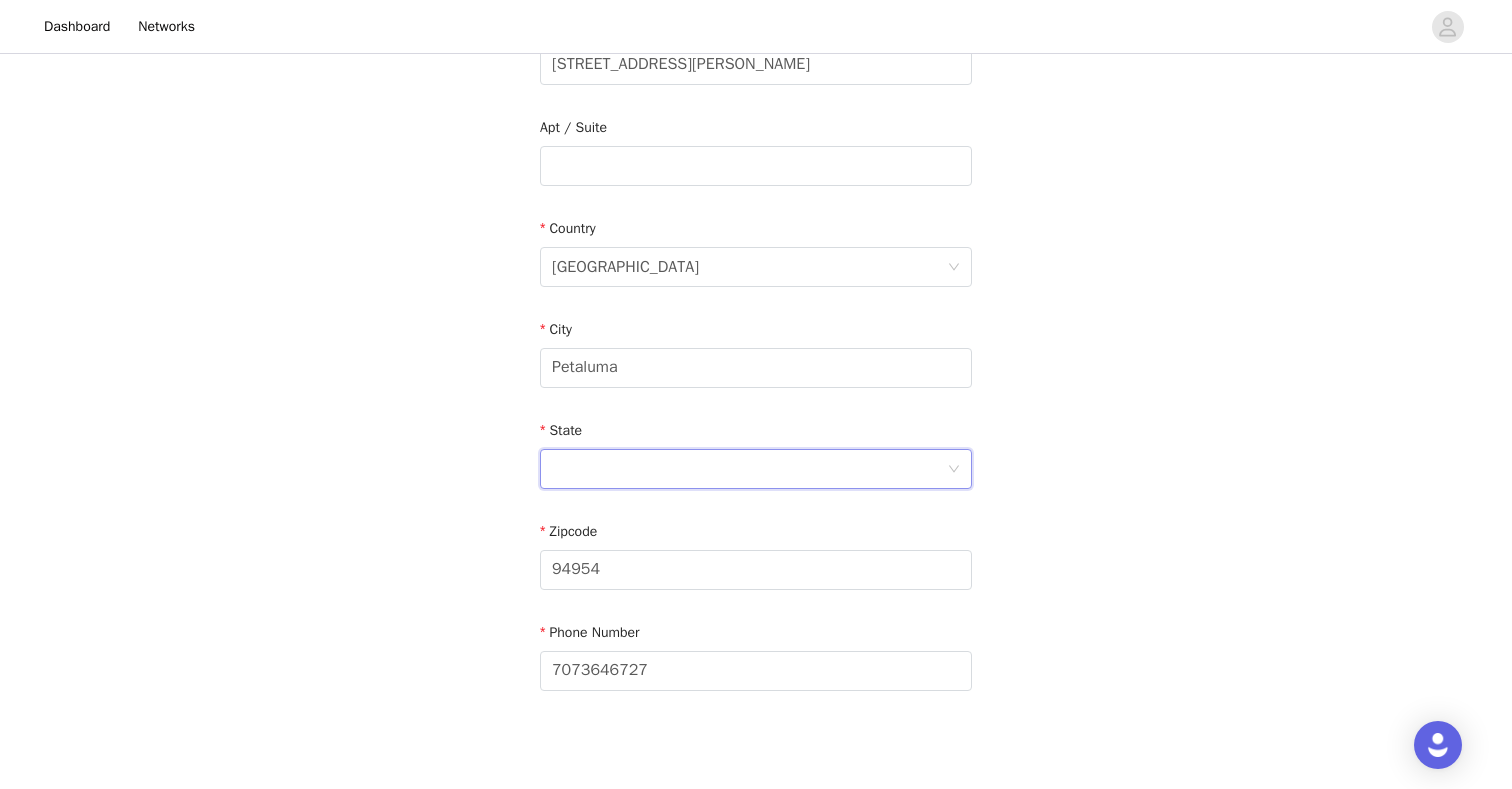 click at bounding box center [749, 469] 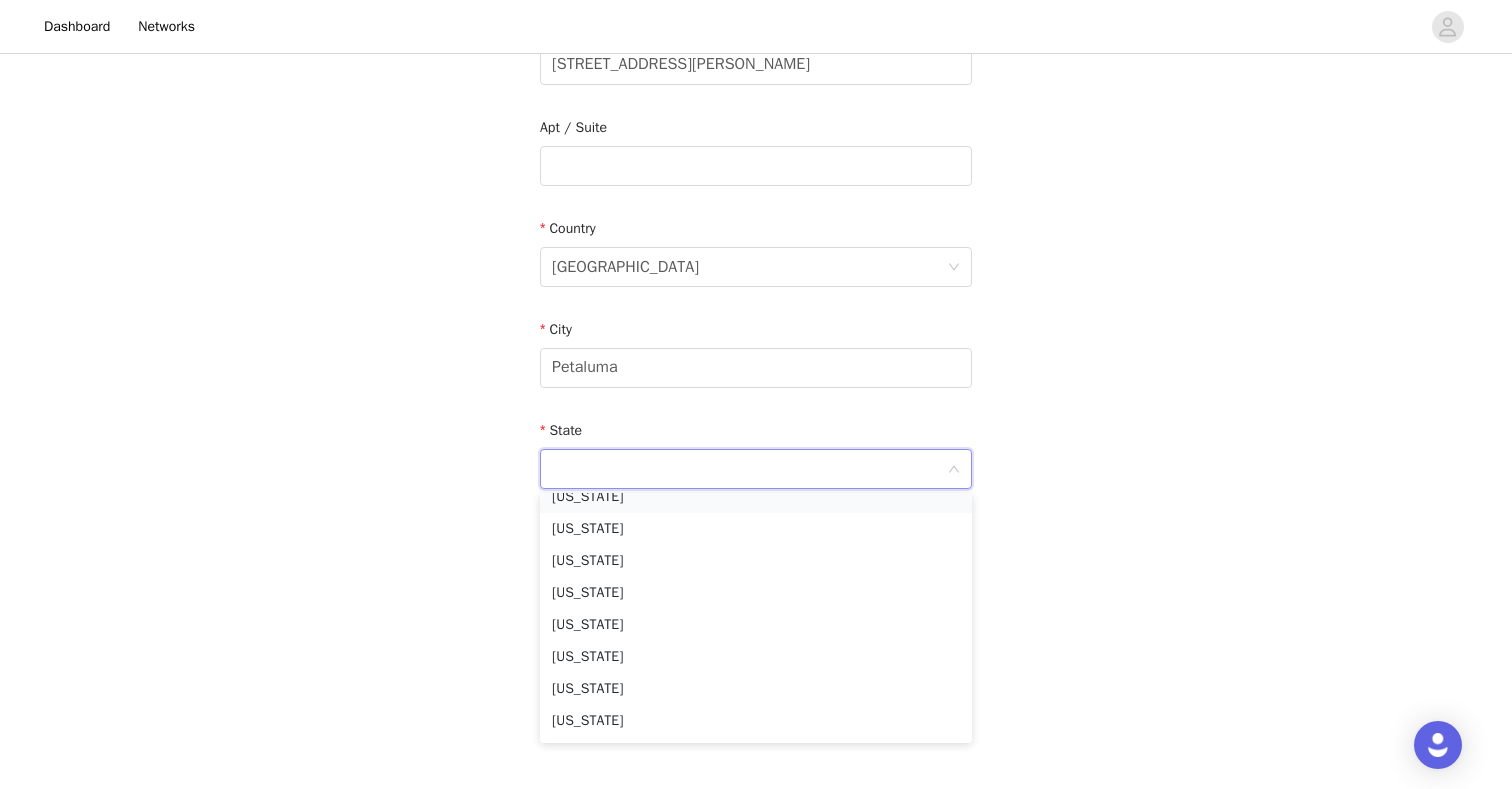 scroll, scrollTop: 260, scrollLeft: 0, axis: vertical 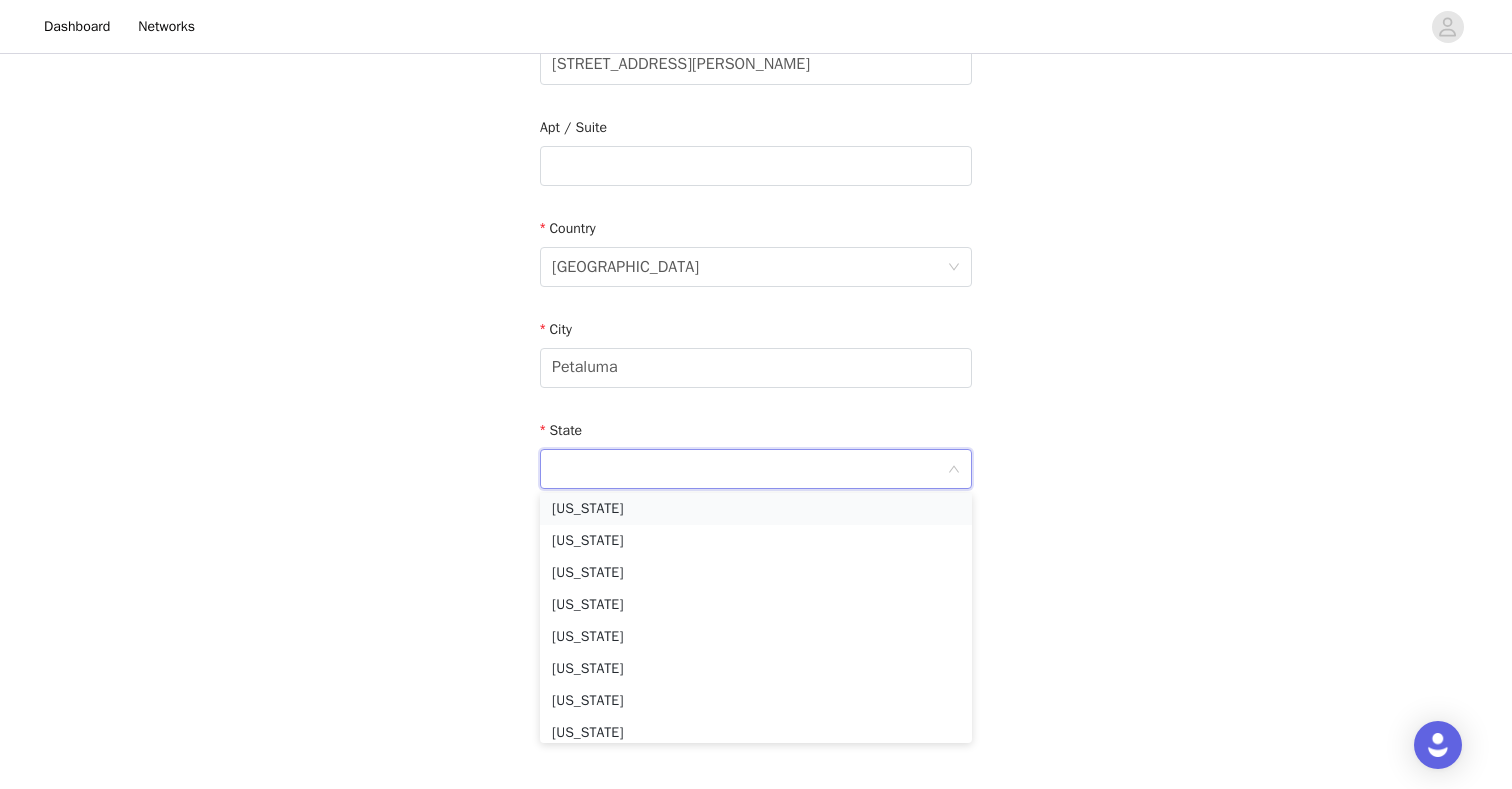 click on "[US_STATE]" at bounding box center [756, 509] 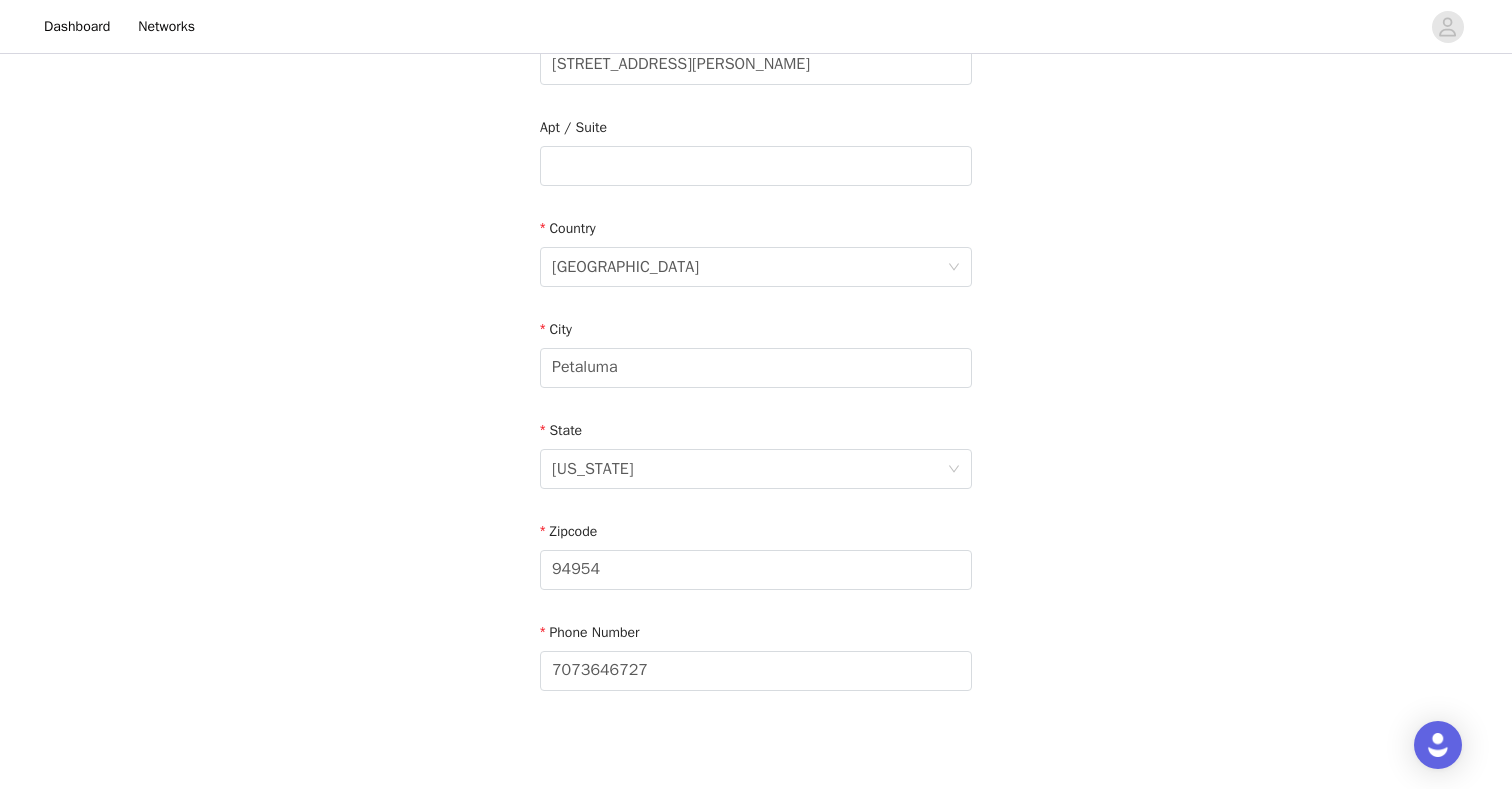 scroll, scrollTop: 574, scrollLeft: 0, axis: vertical 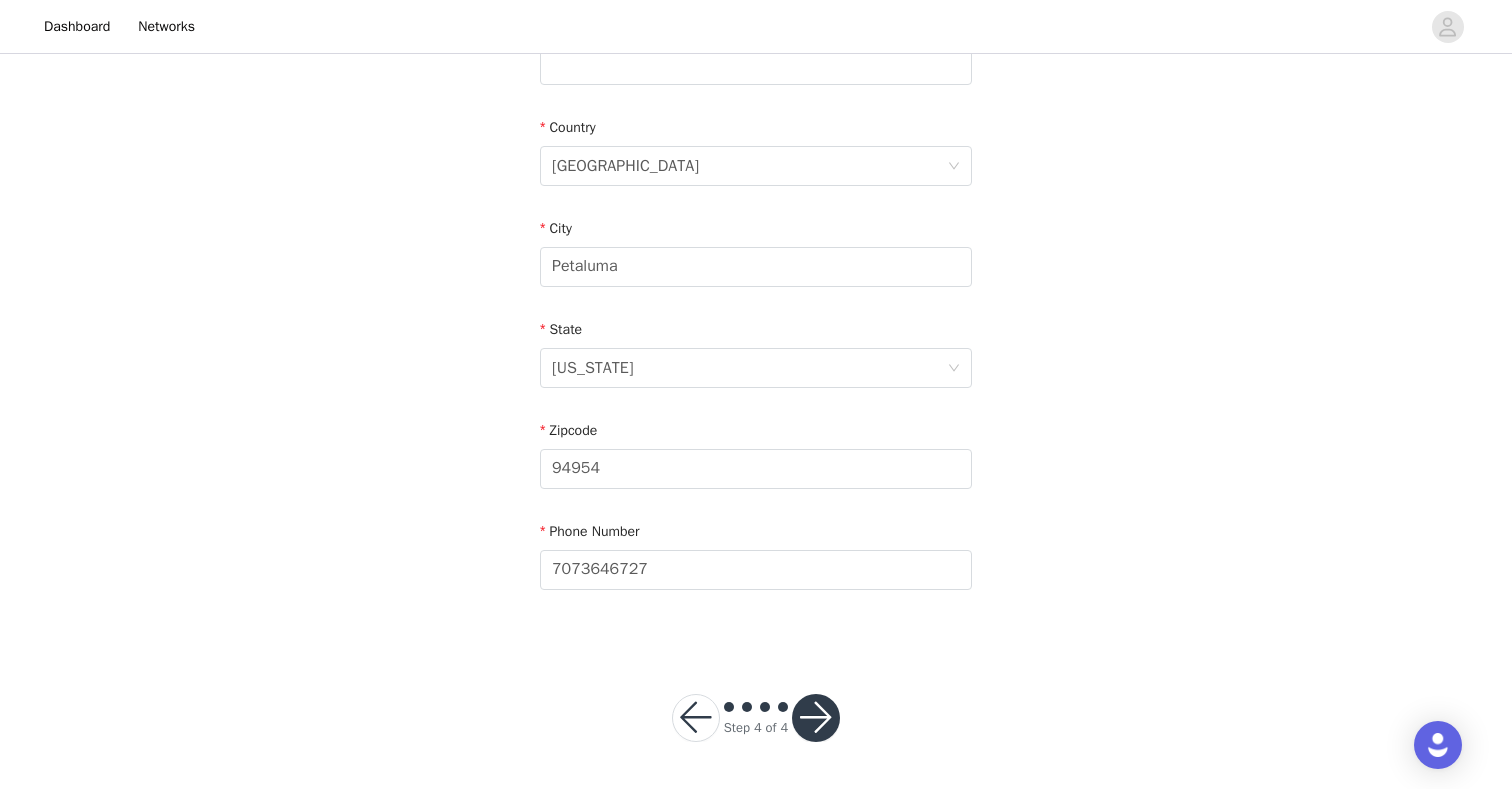 click at bounding box center (816, 718) 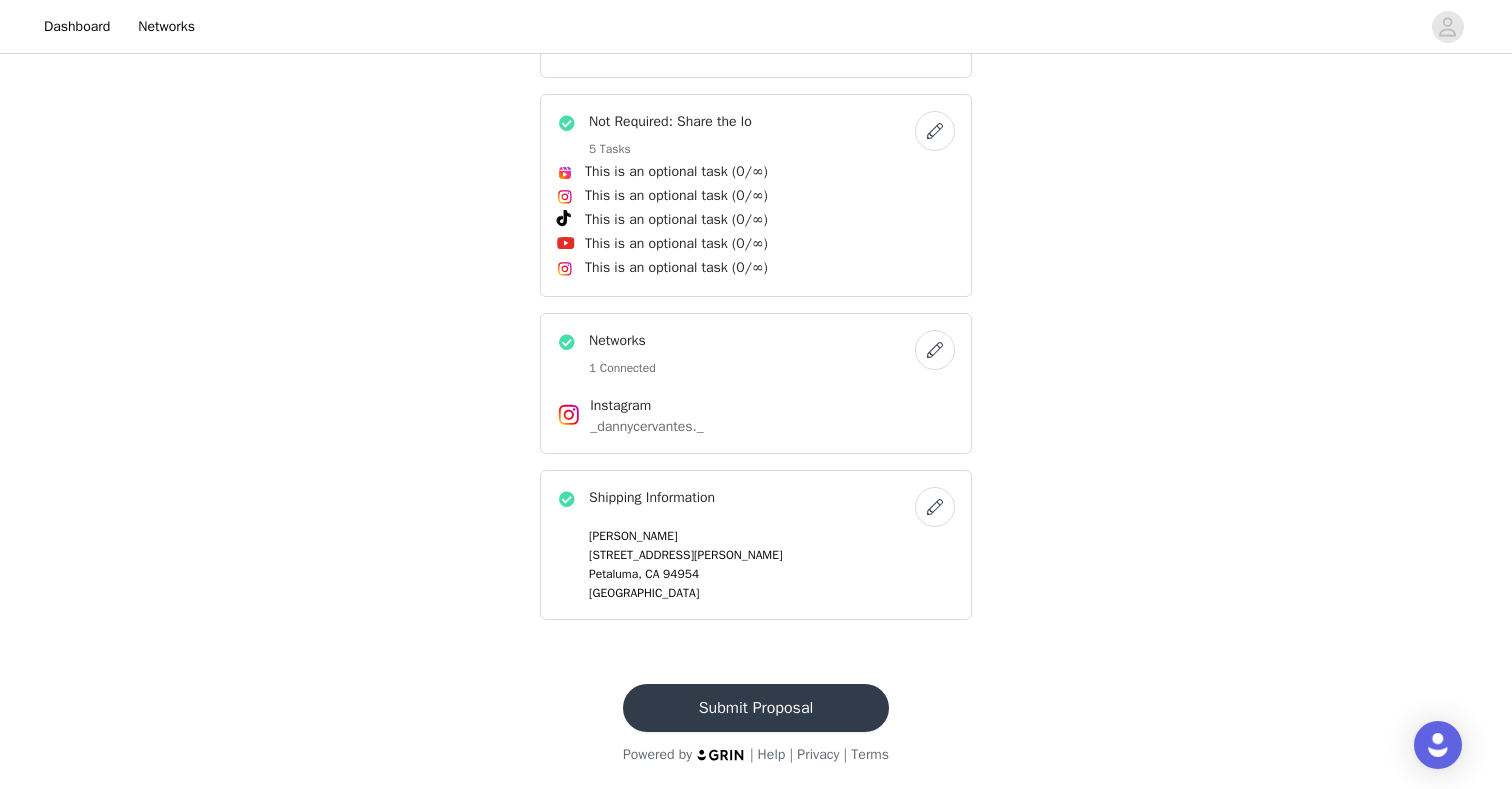 click on "Submit Proposal" at bounding box center [756, 708] 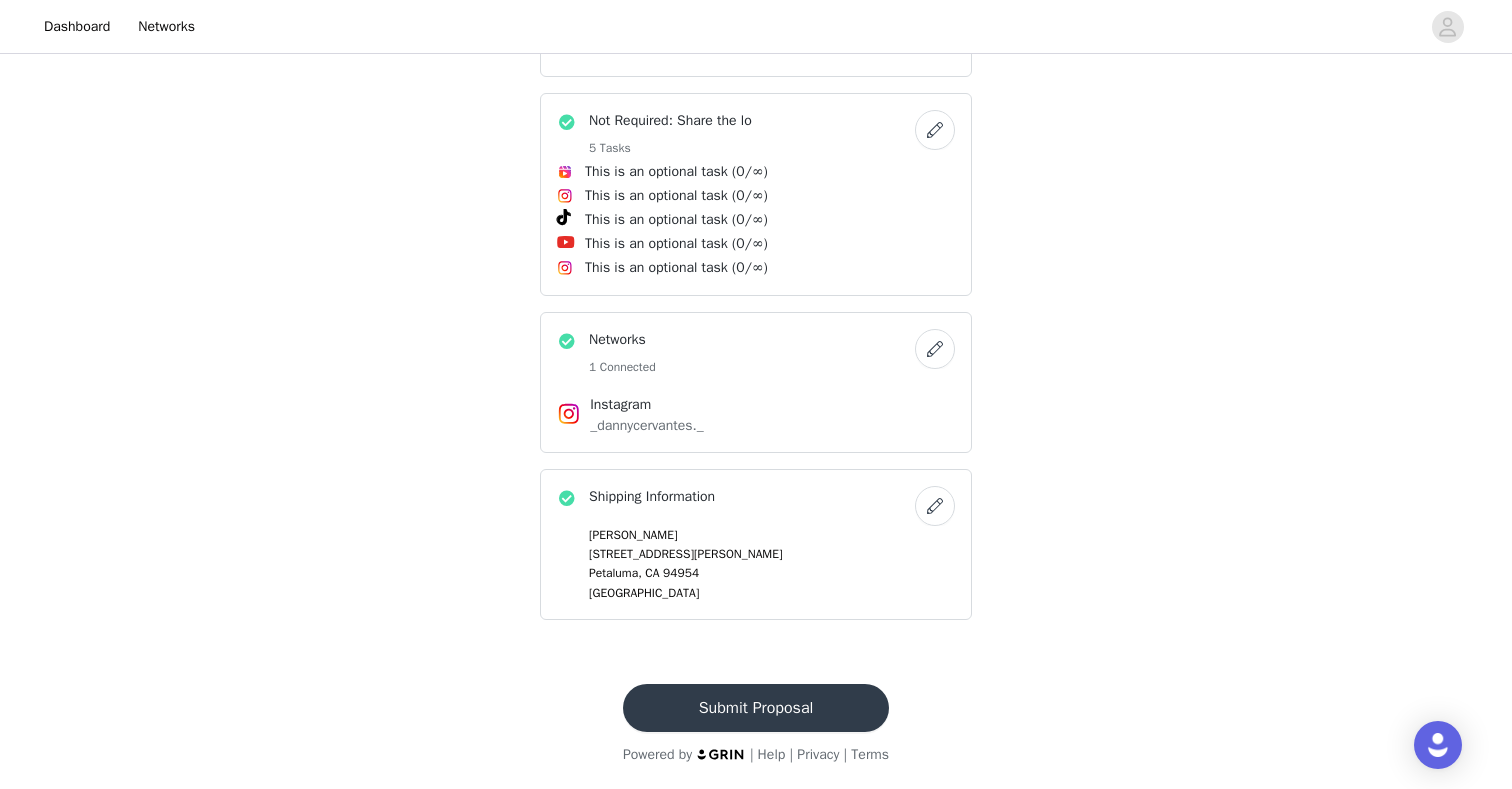 scroll, scrollTop: 0, scrollLeft: 0, axis: both 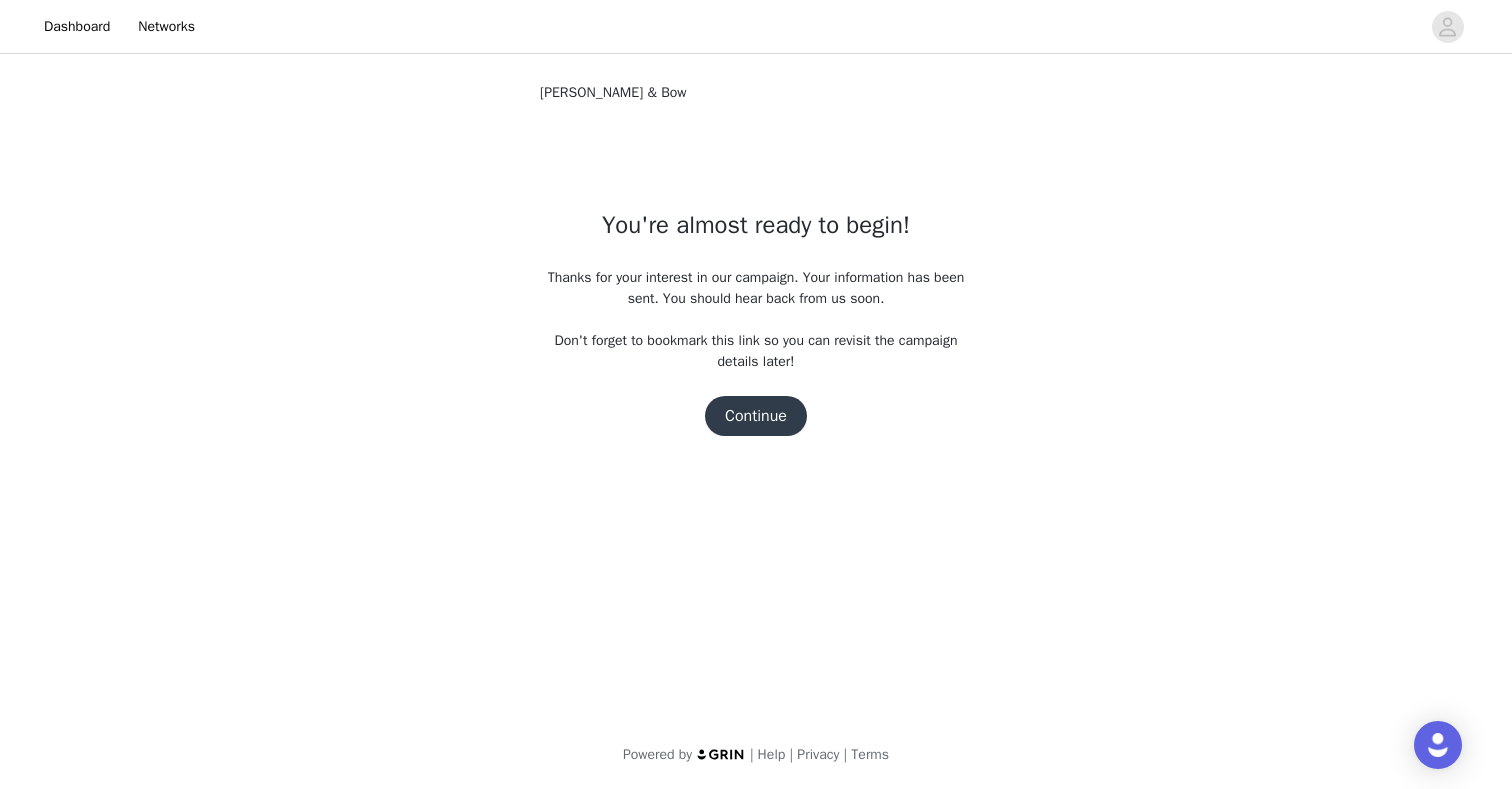 click on "Continue" at bounding box center (756, 416) 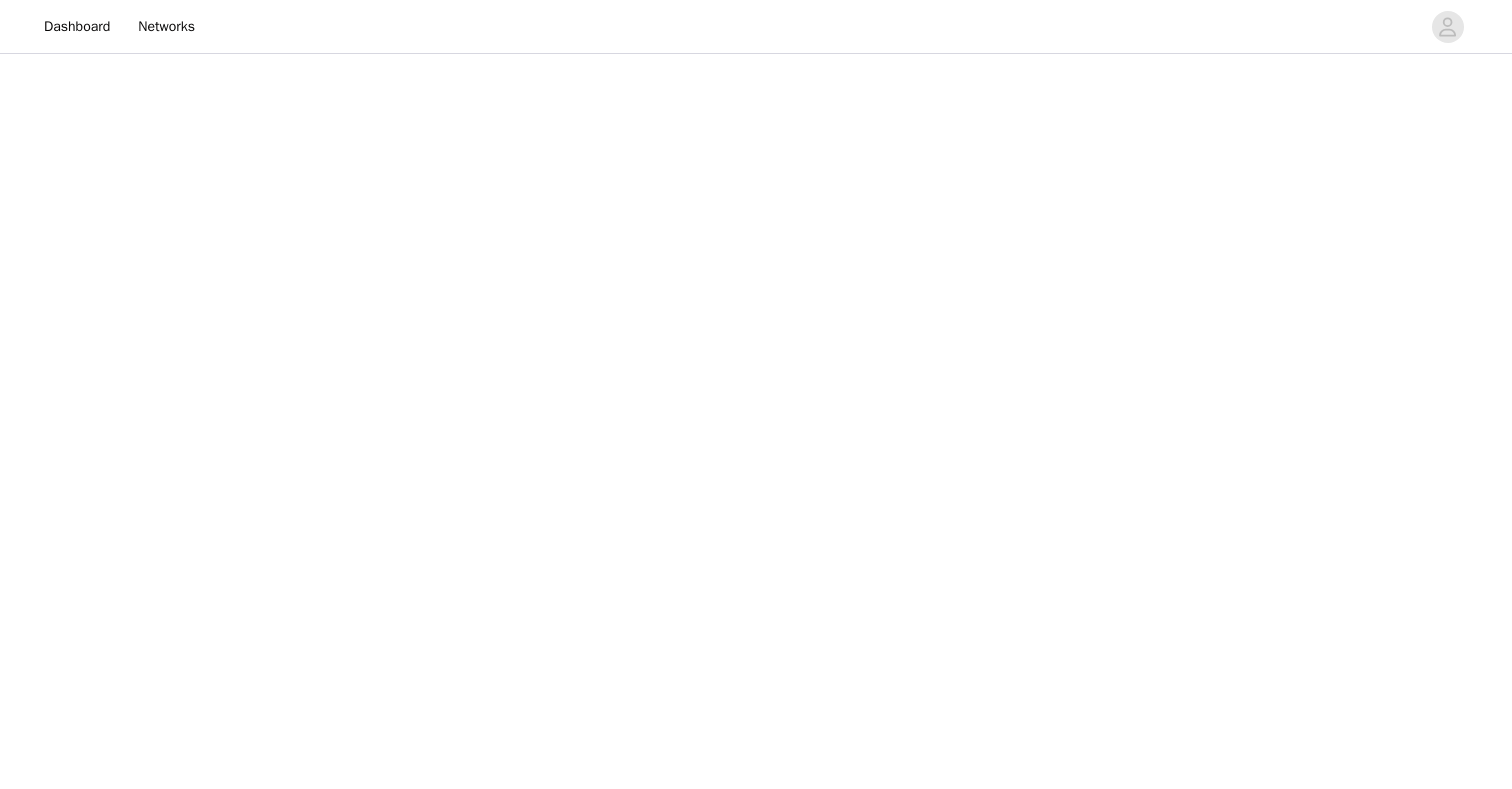 scroll, scrollTop: 0, scrollLeft: 0, axis: both 